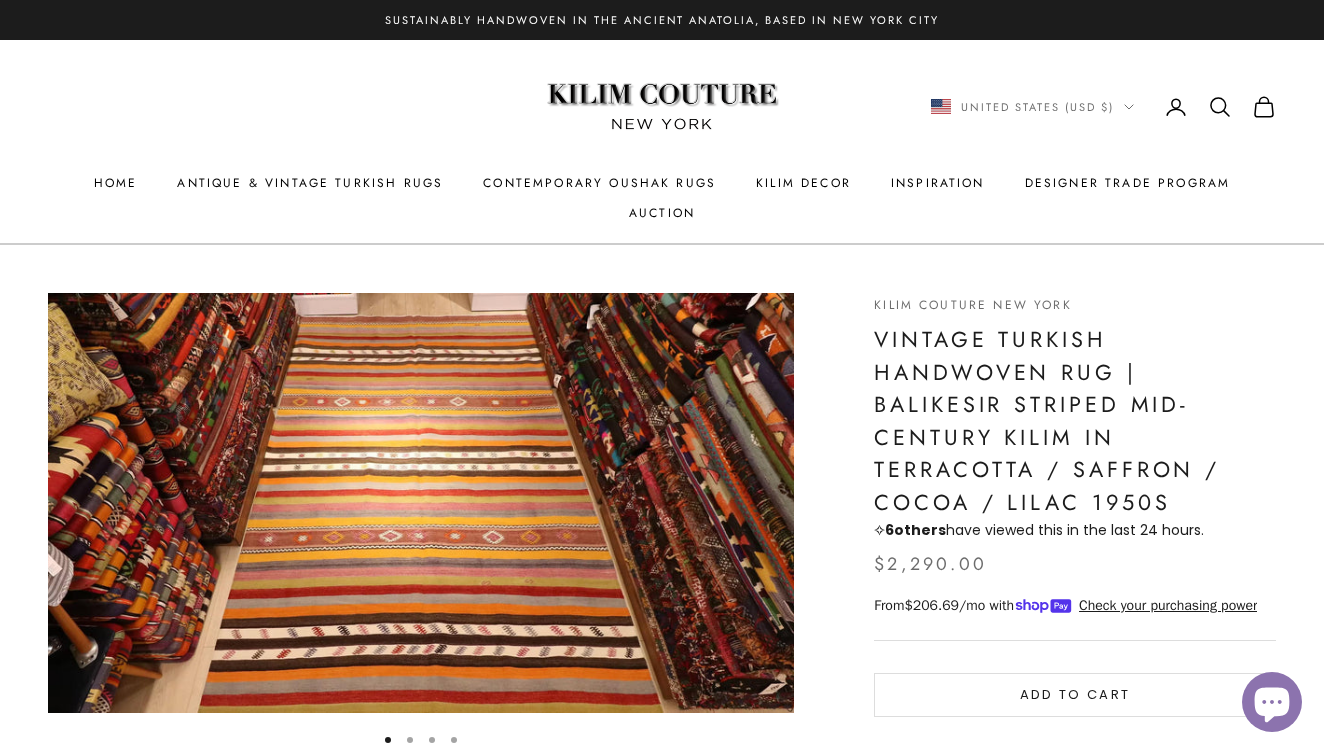 scroll, scrollTop: 0, scrollLeft: 0, axis: both 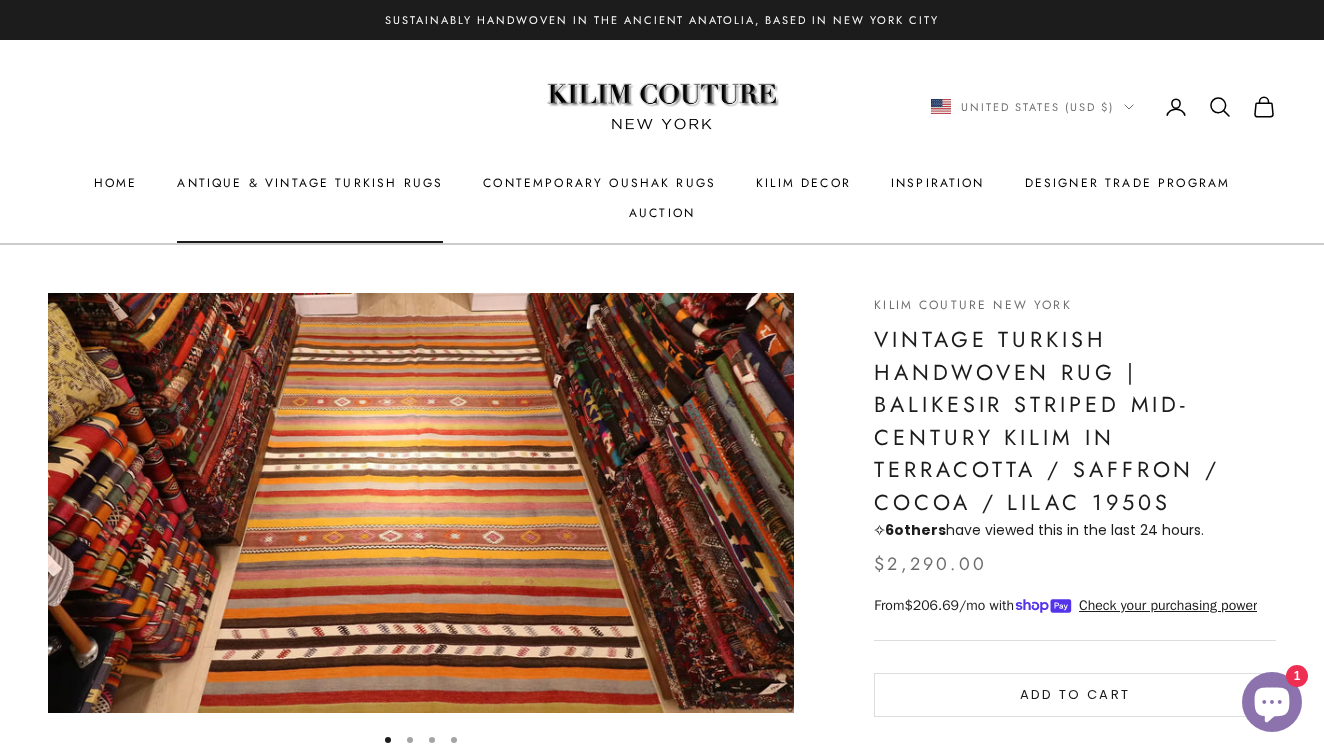 click on "Antique & Vintage Turkish Rugs" at bounding box center [310, 183] 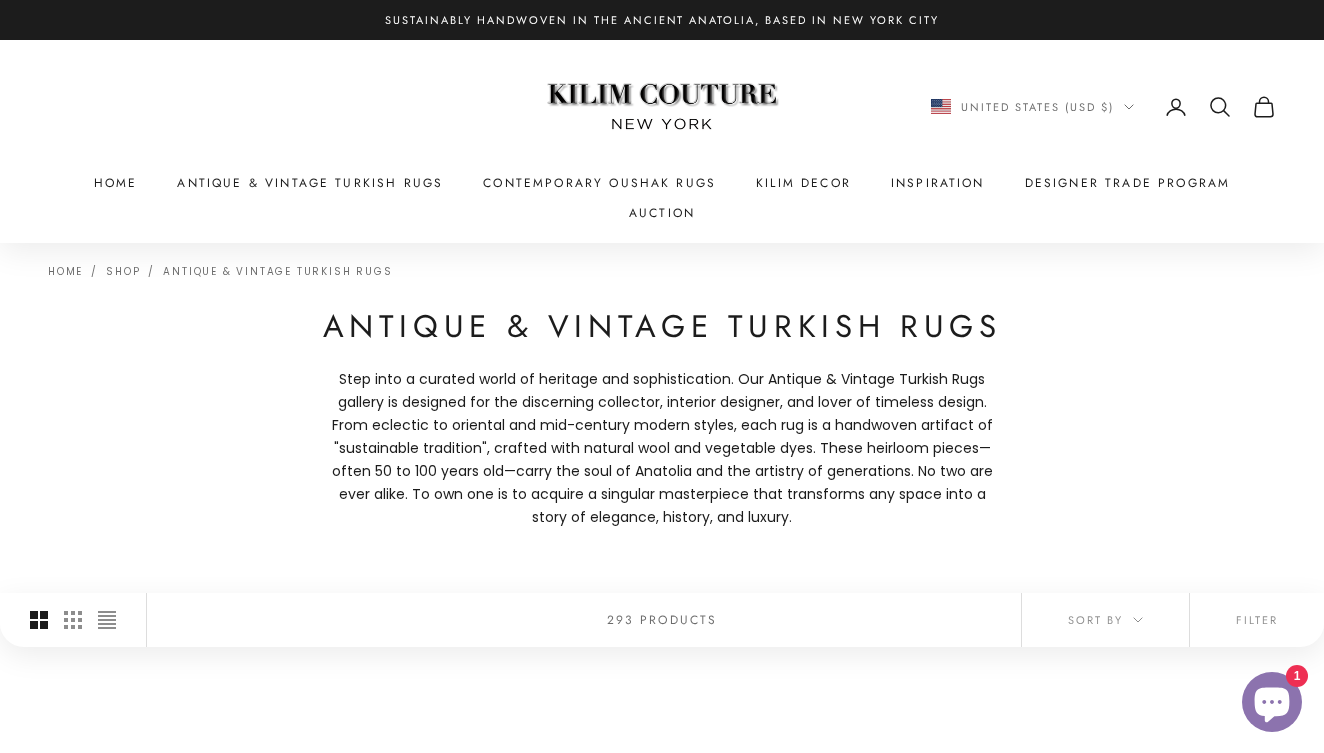 scroll, scrollTop: 0, scrollLeft: 0, axis: both 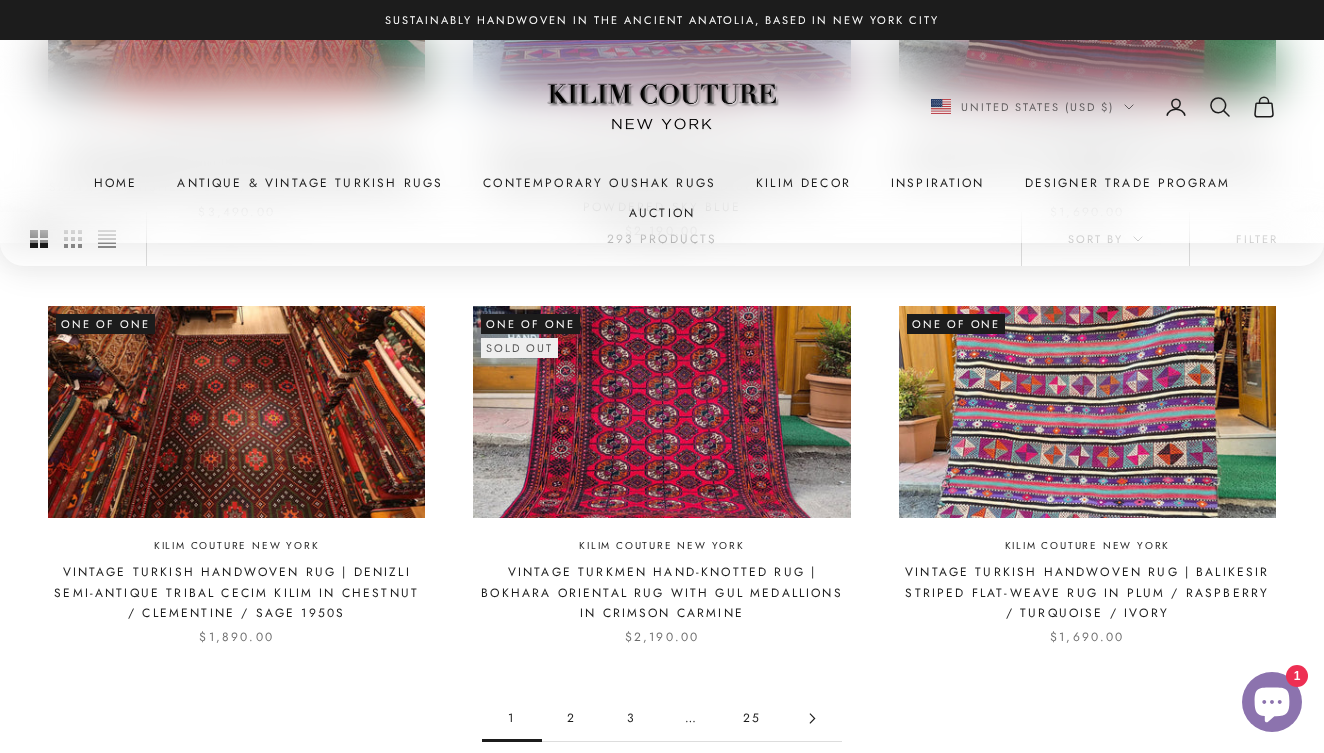 click on "2" at bounding box center (572, 718) 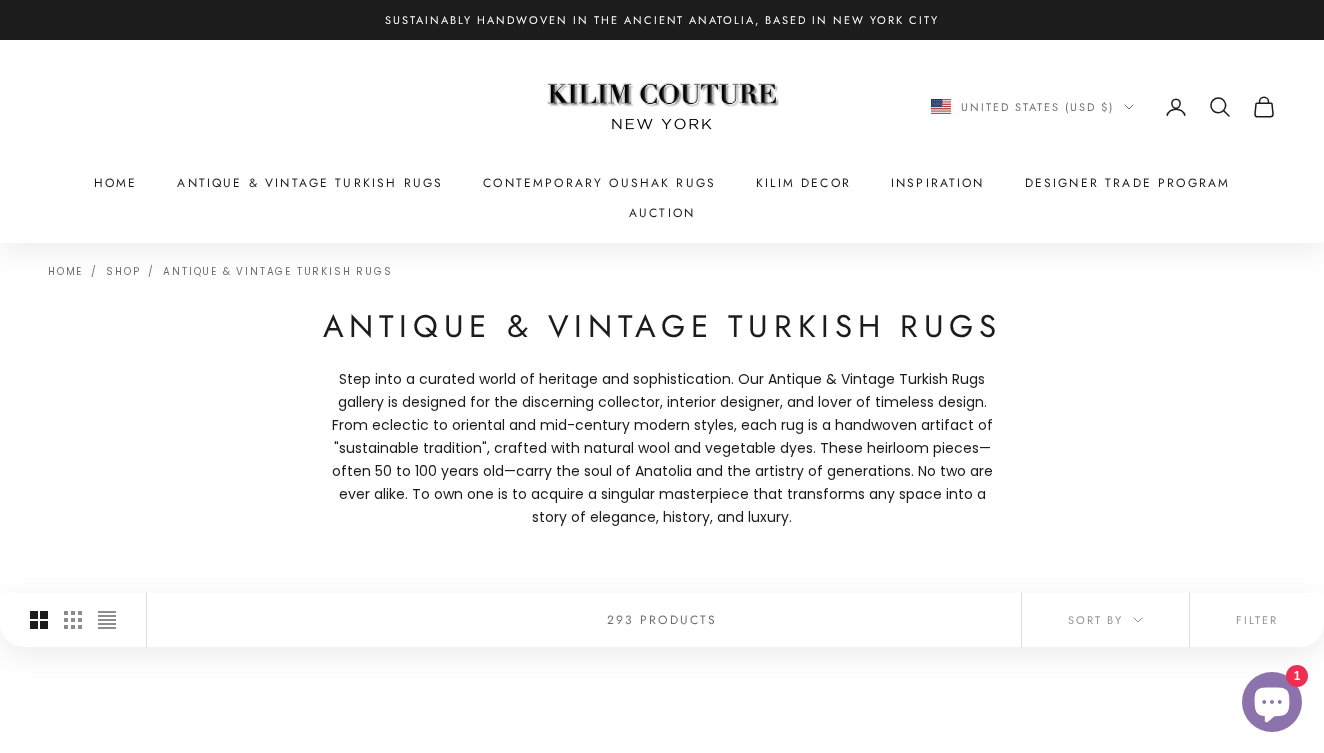 scroll, scrollTop: 0, scrollLeft: 0, axis: both 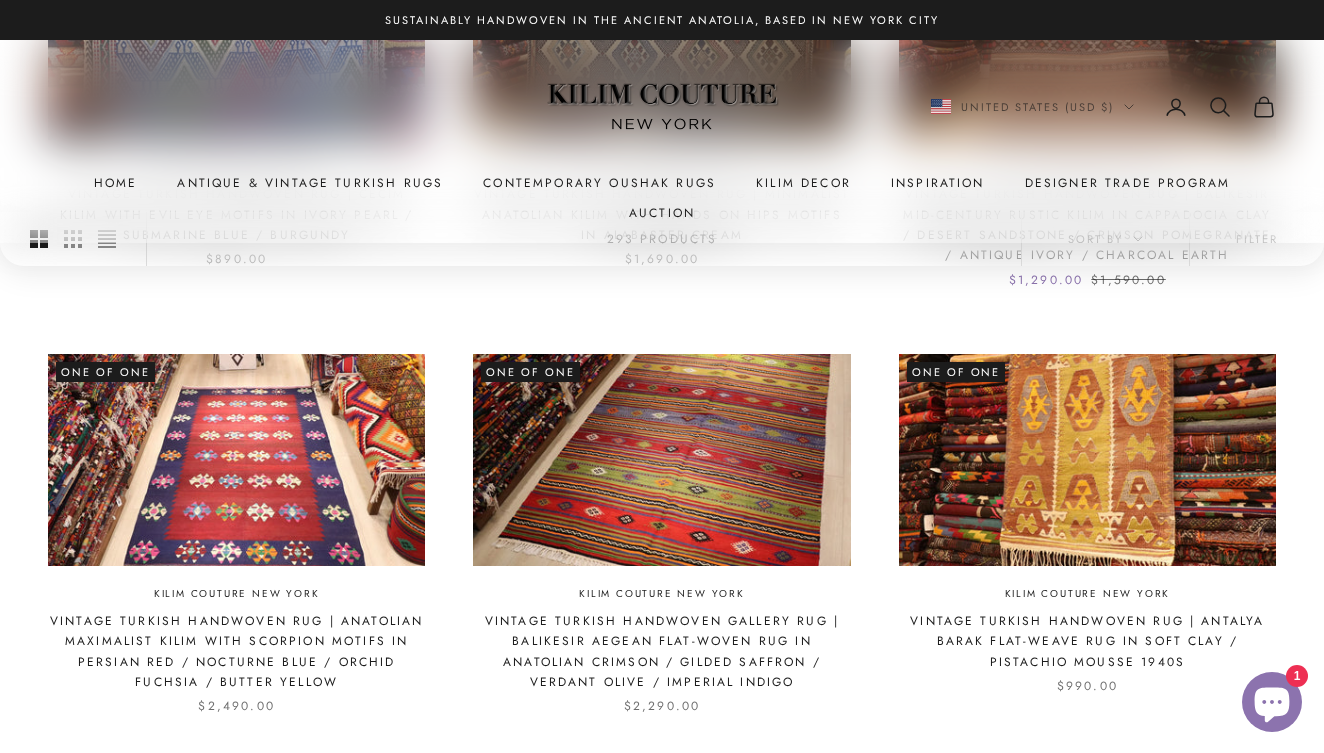 click on "3" at bounding box center (632, 787) 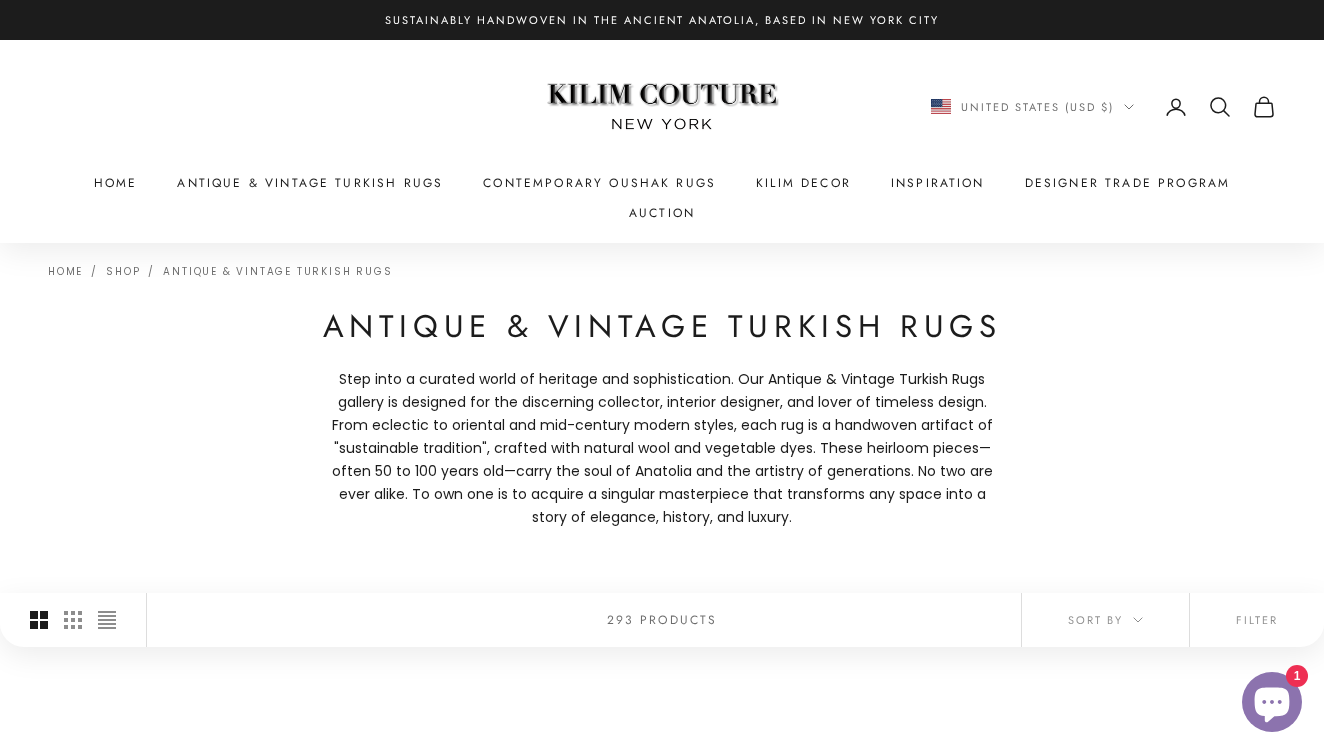 scroll, scrollTop: 0, scrollLeft: 0, axis: both 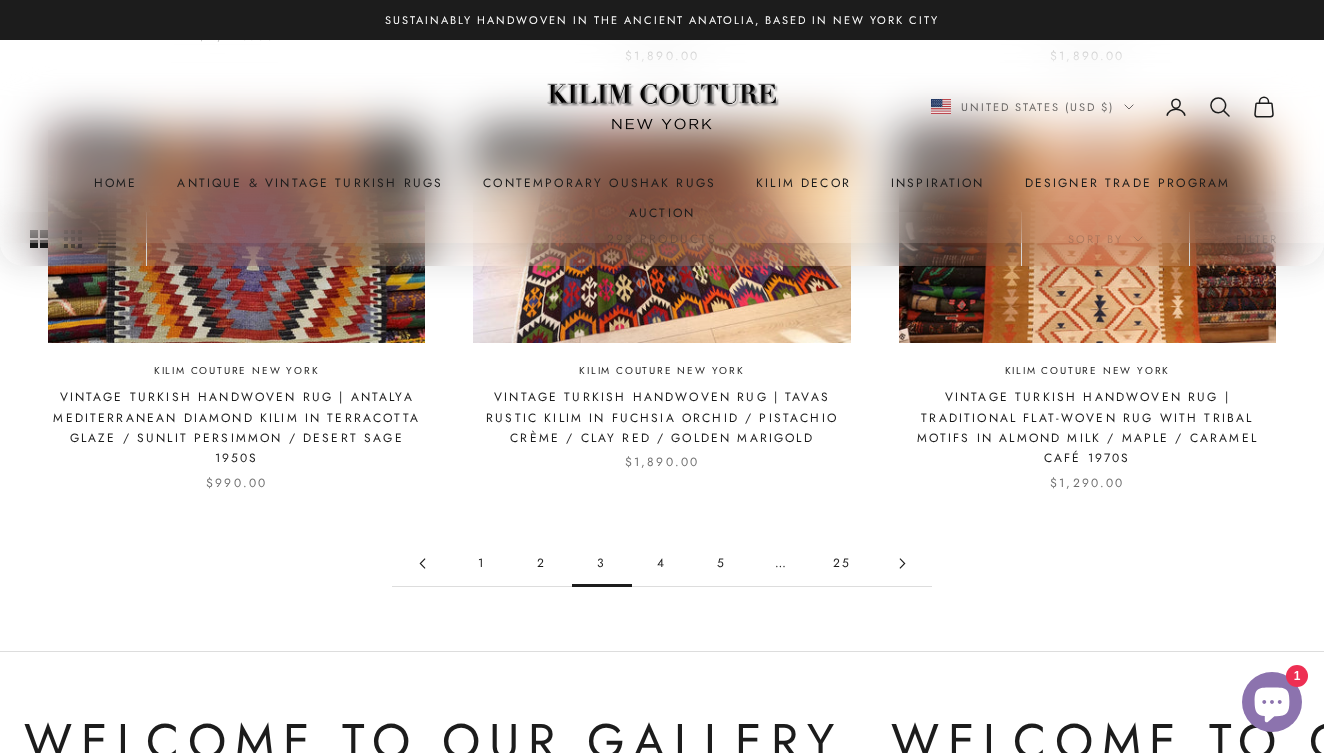 click on "4" at bounding box center (662, 563) 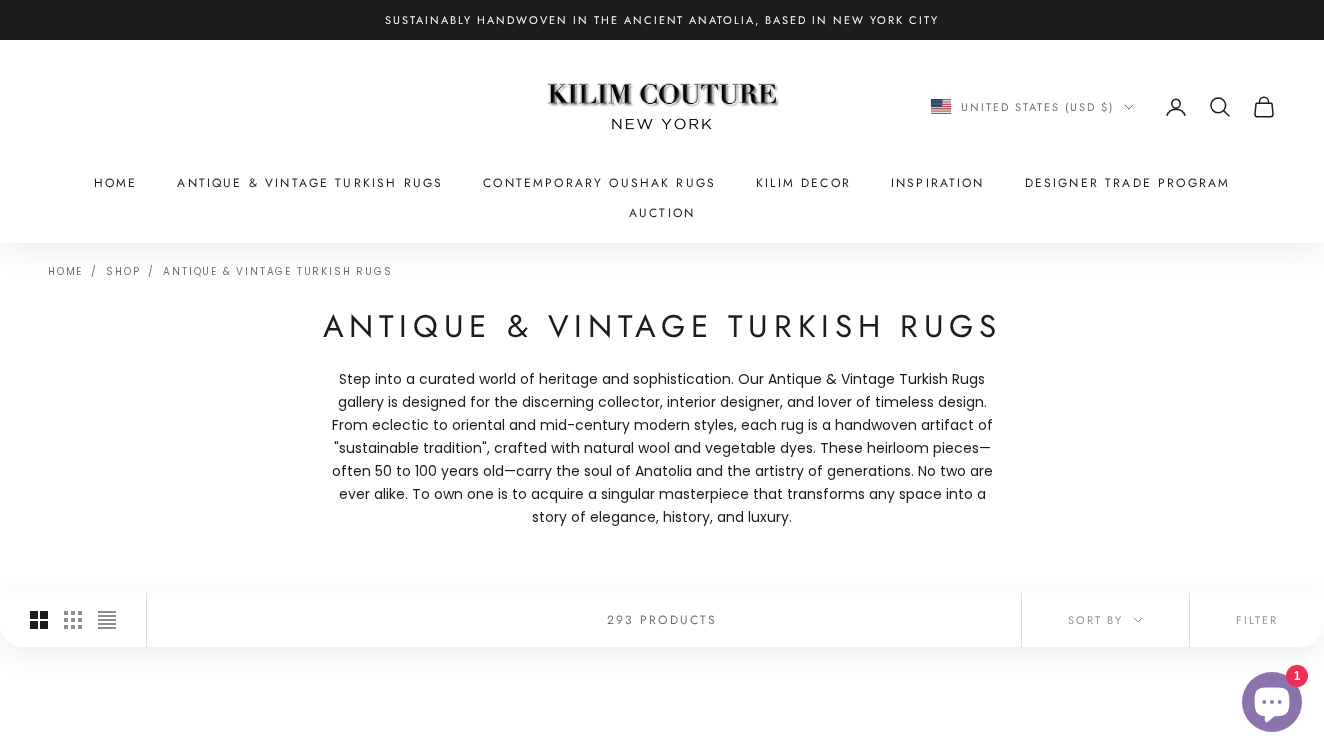 scroll, scrollTop: 0, scrollLeft: 0, axis: both 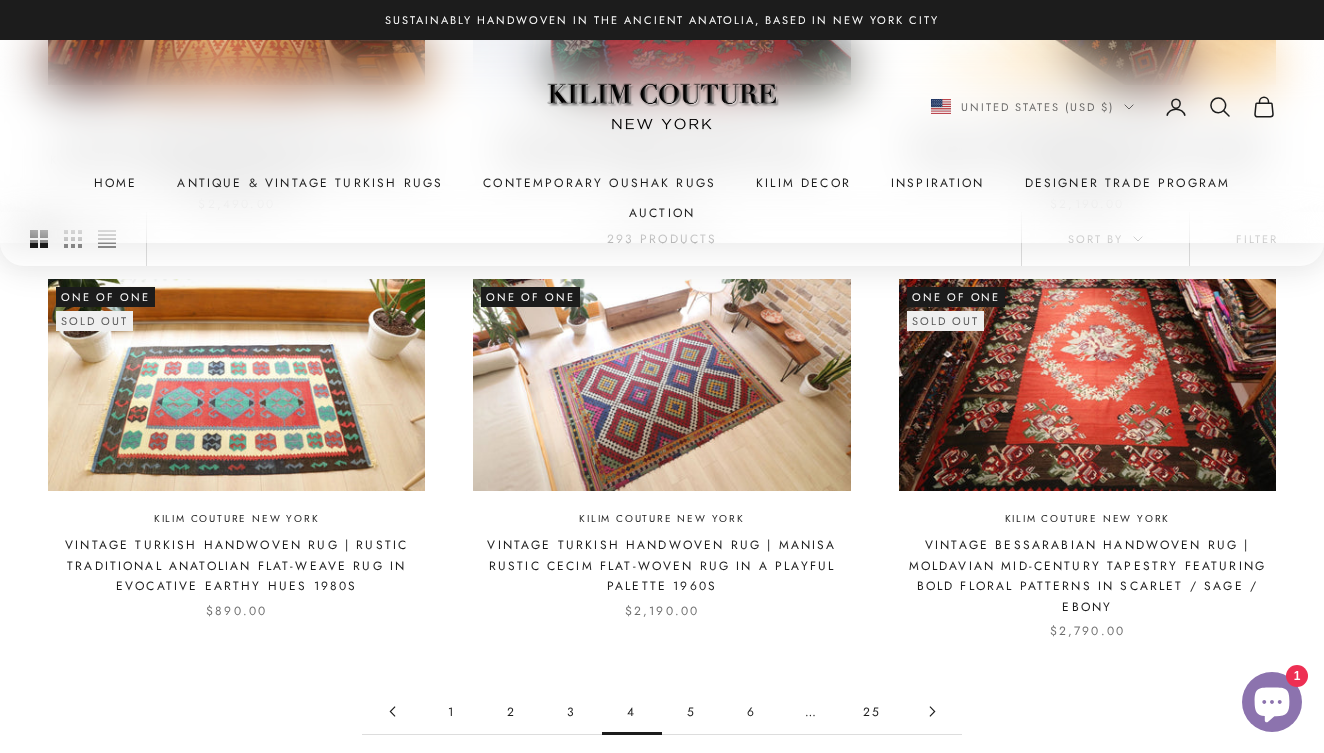 click on "5" at bounding box center (692, 711) 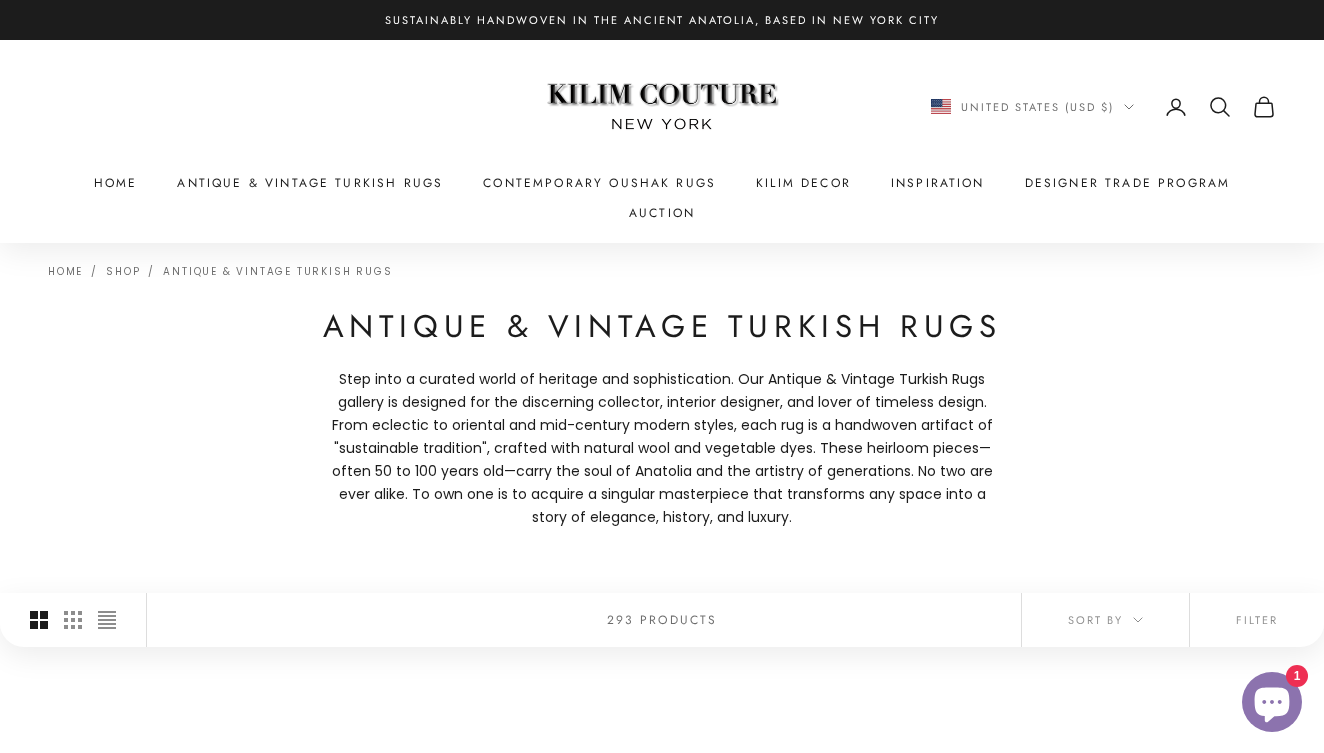 scroll, scrollTop: 0, scrollLeft: 0, axis: both 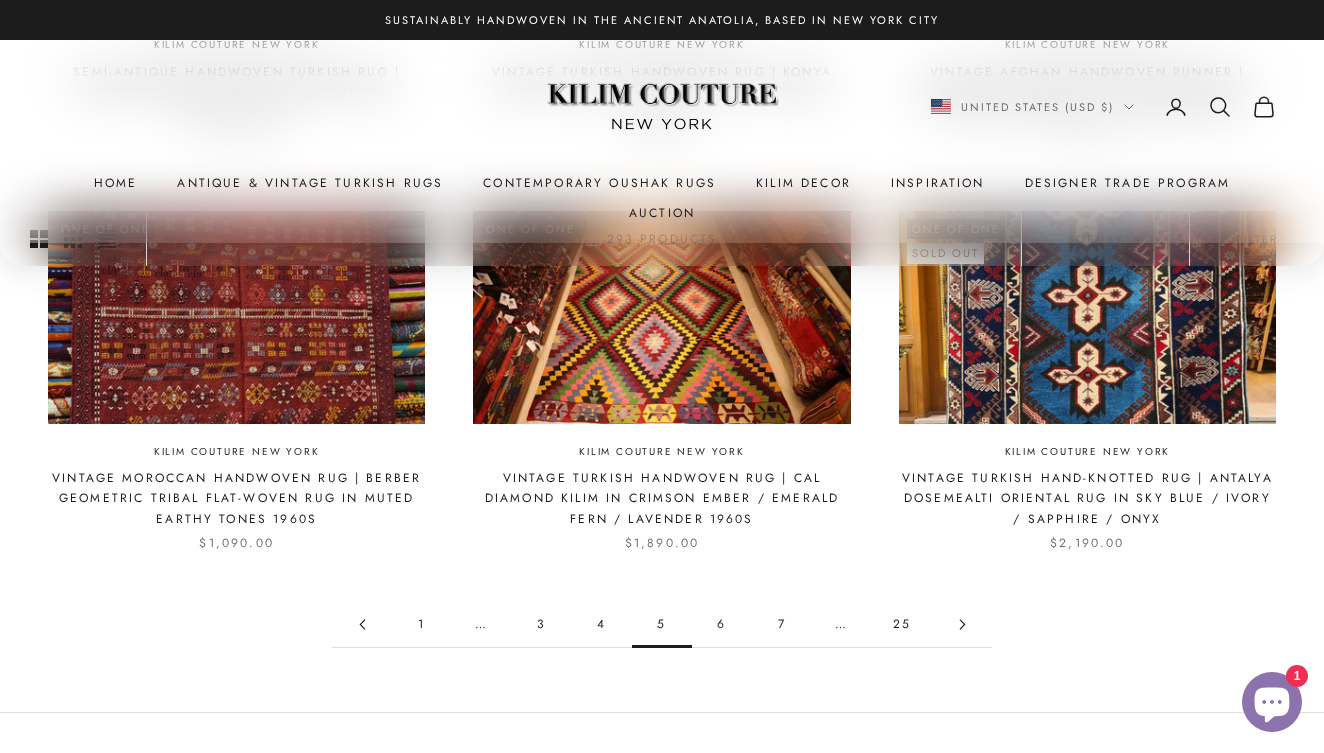 click on "6" at bounding box center [722, 624] 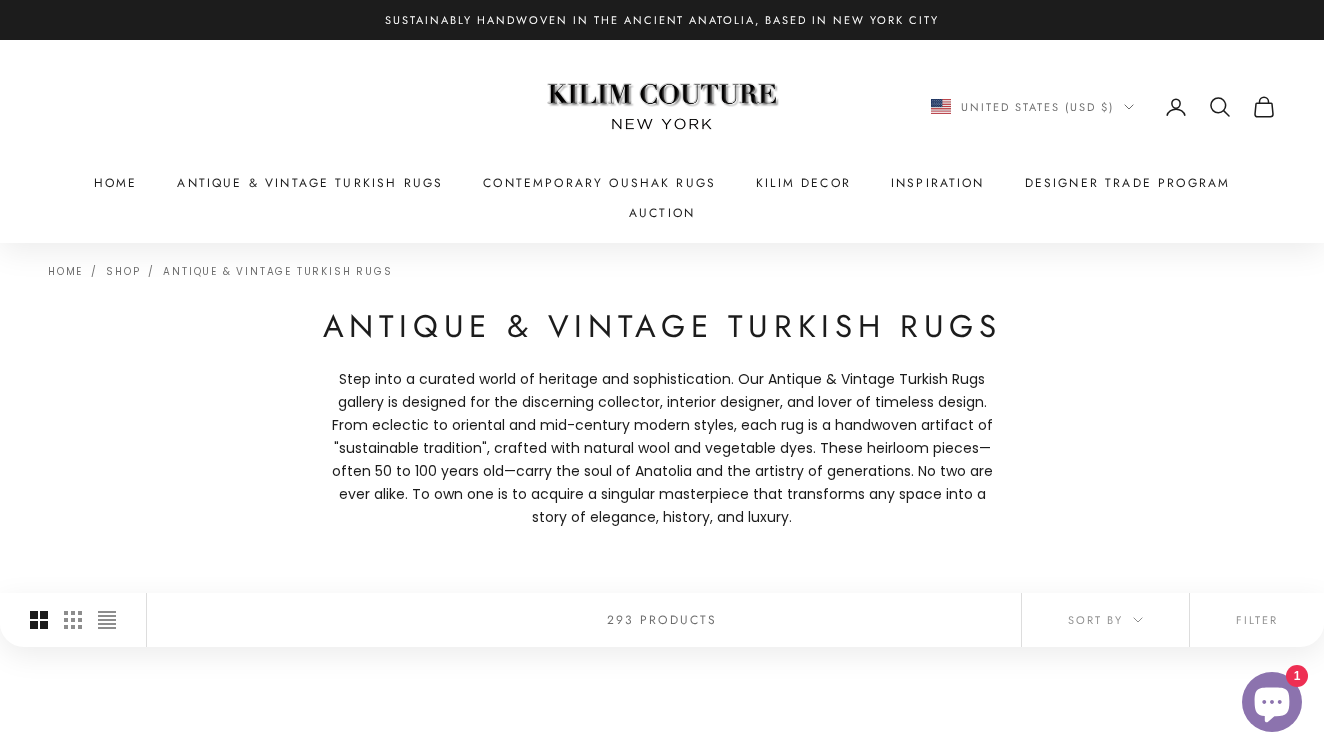scroll, scrollTop: 0, scrollLeft: 0, axis: both 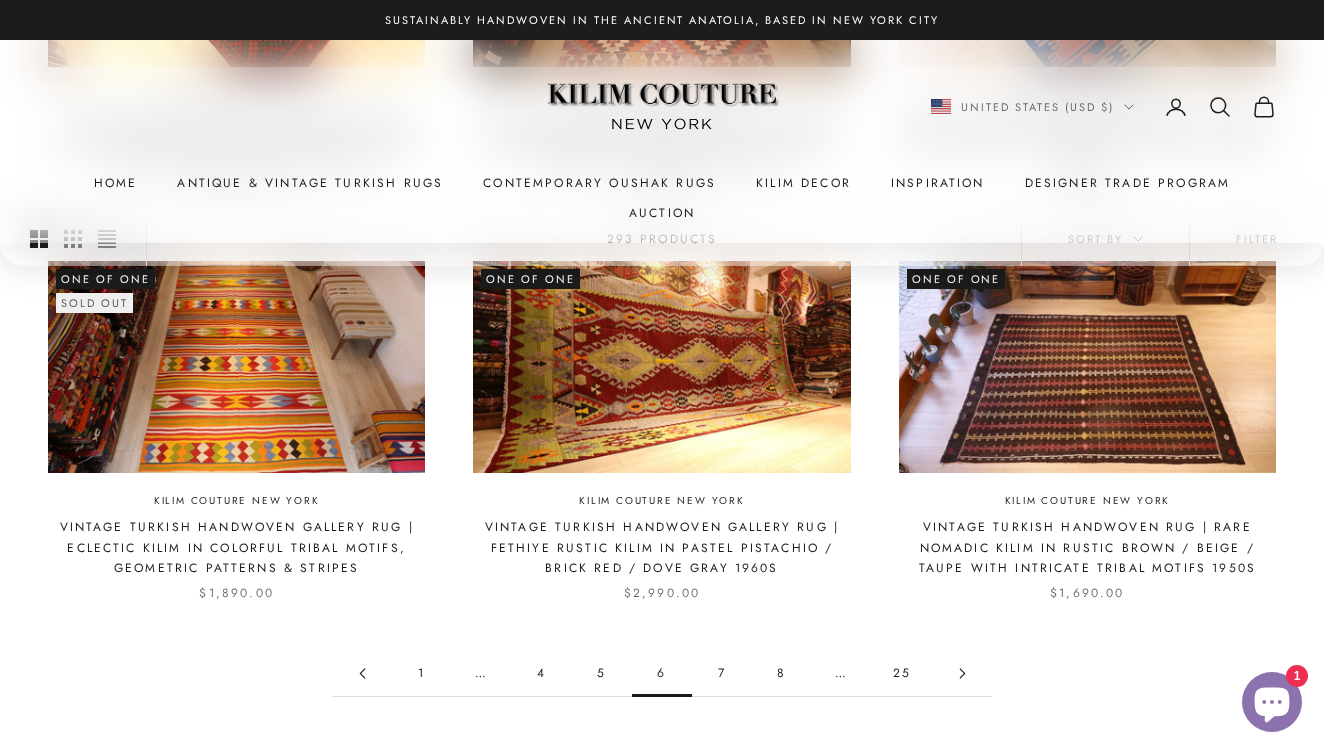click on "7" at bounding box center [722, 673] 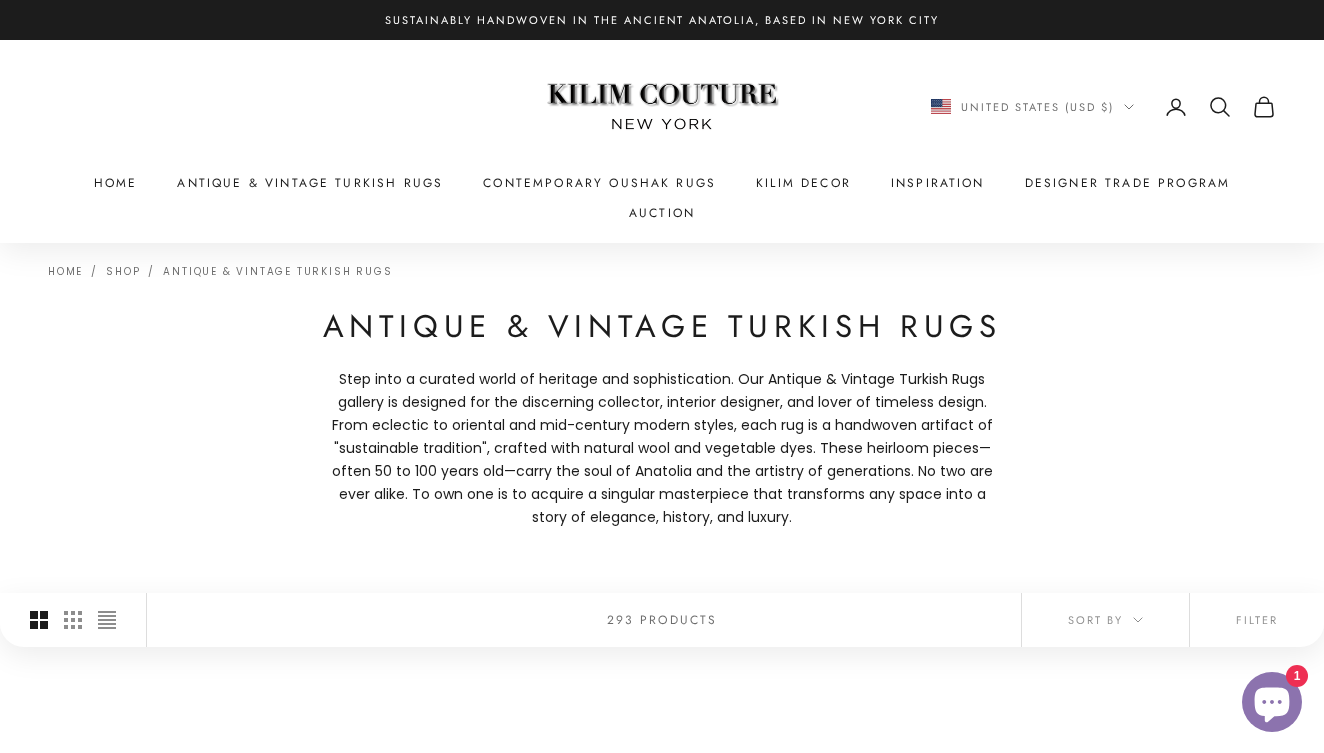 scroll, scrollTop: 0, scrollLeft: 0, axis: both 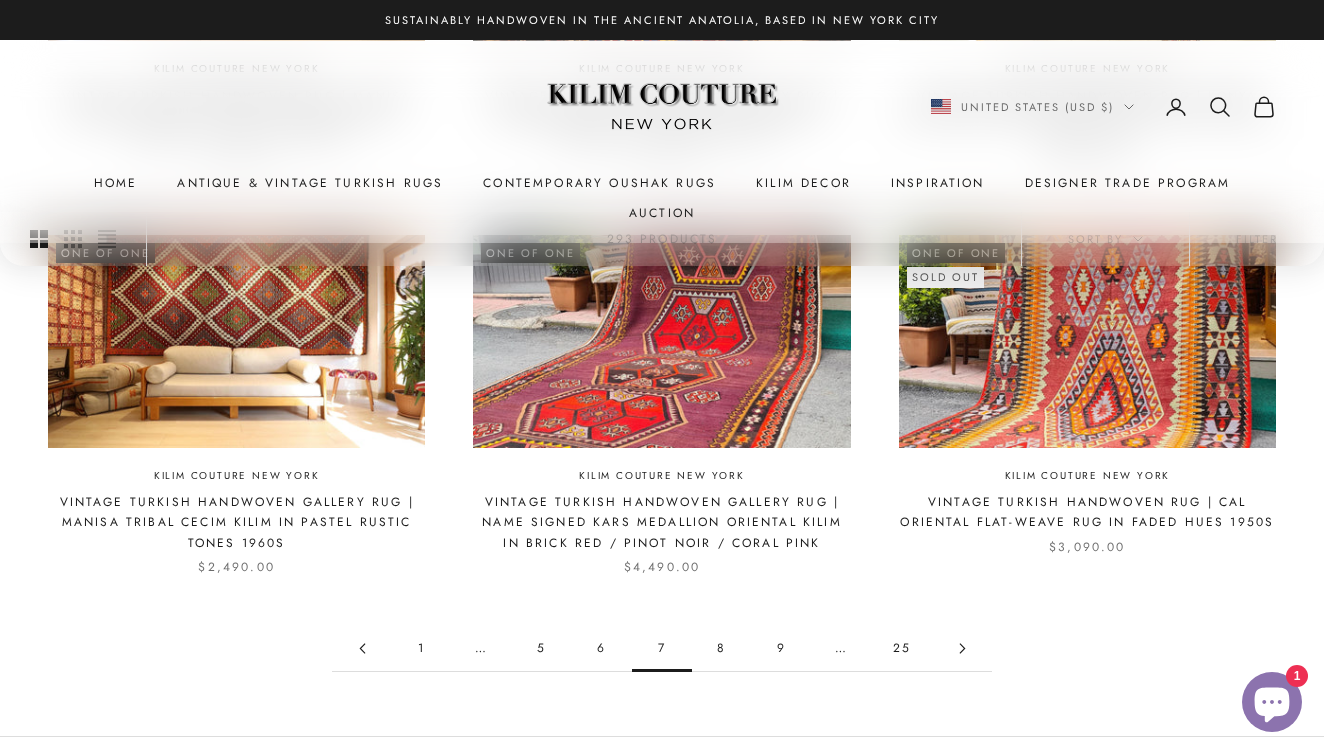 click on "8" at bounding box center [722, 648] 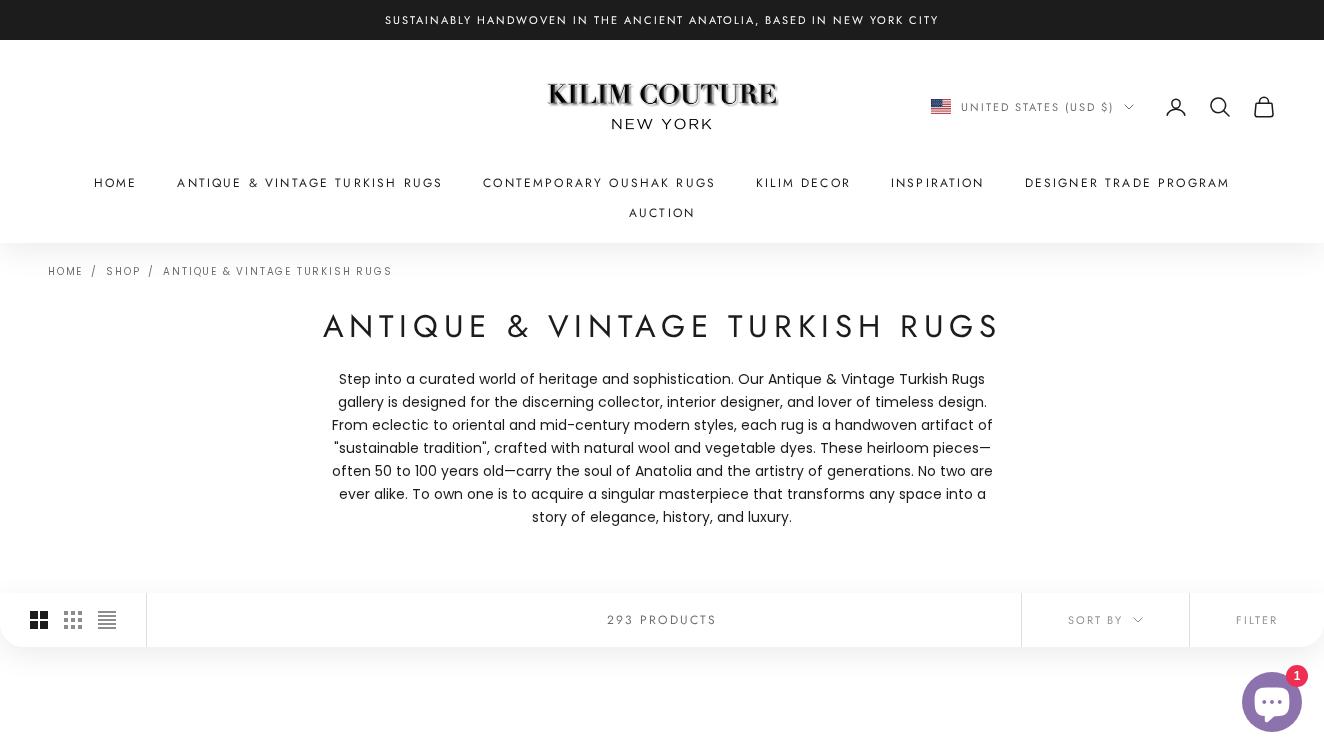scroll, scrollTop: 0, scrollLeft: 0, axis: both 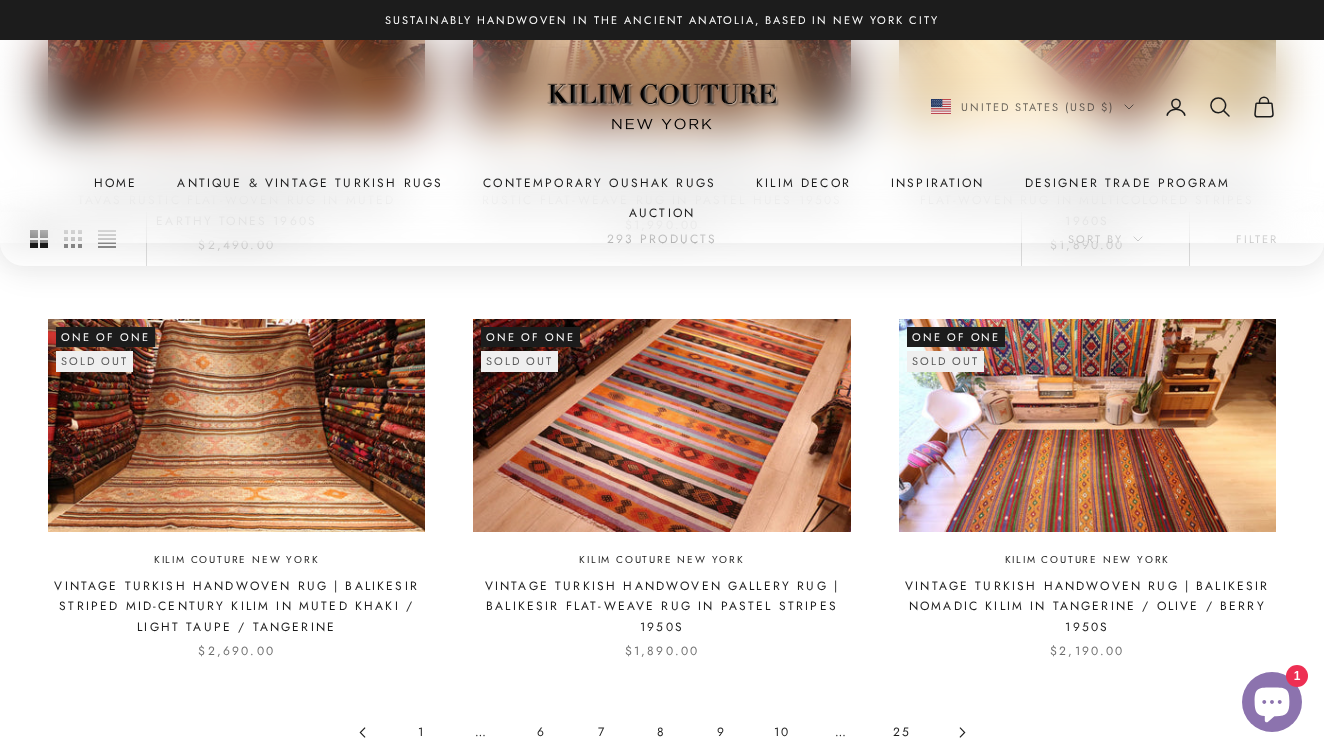 click on "9" at bounding box center [722, 732] 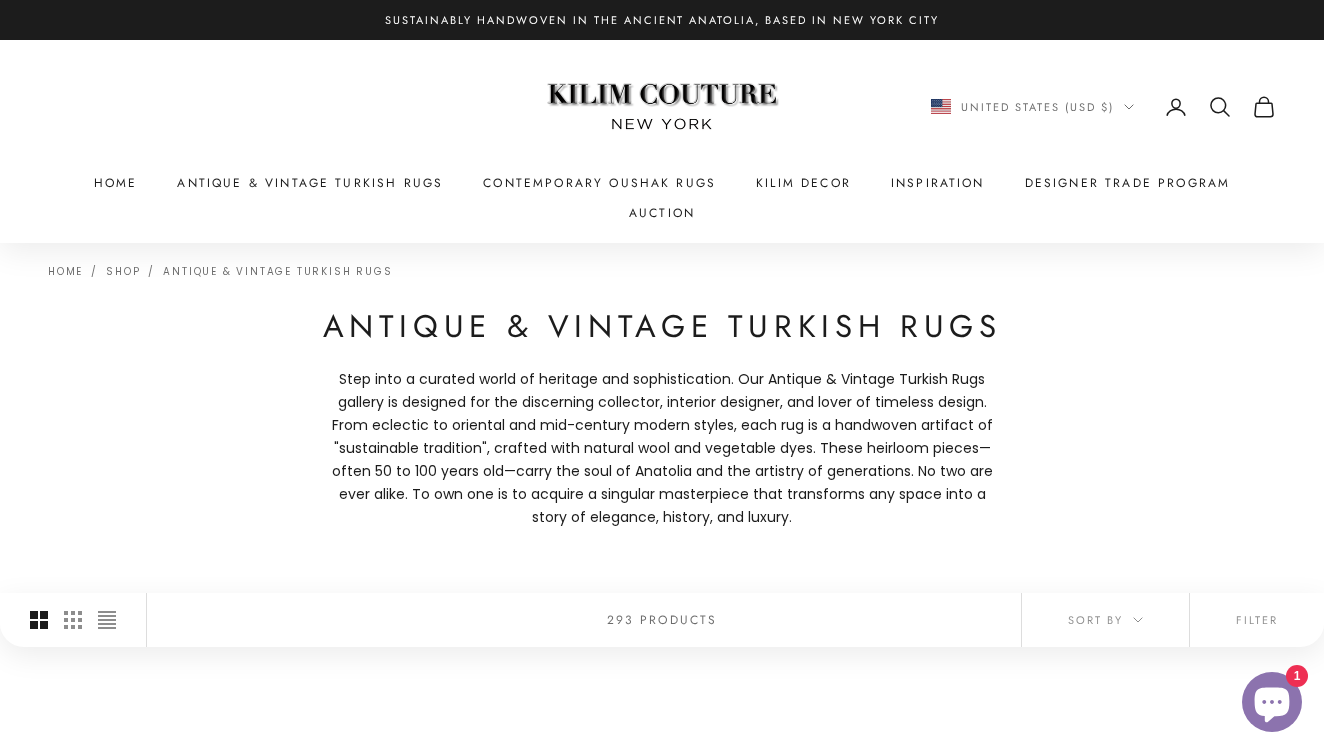 scroll, scrollTop: 0, scrollLeft: 0, axis: both 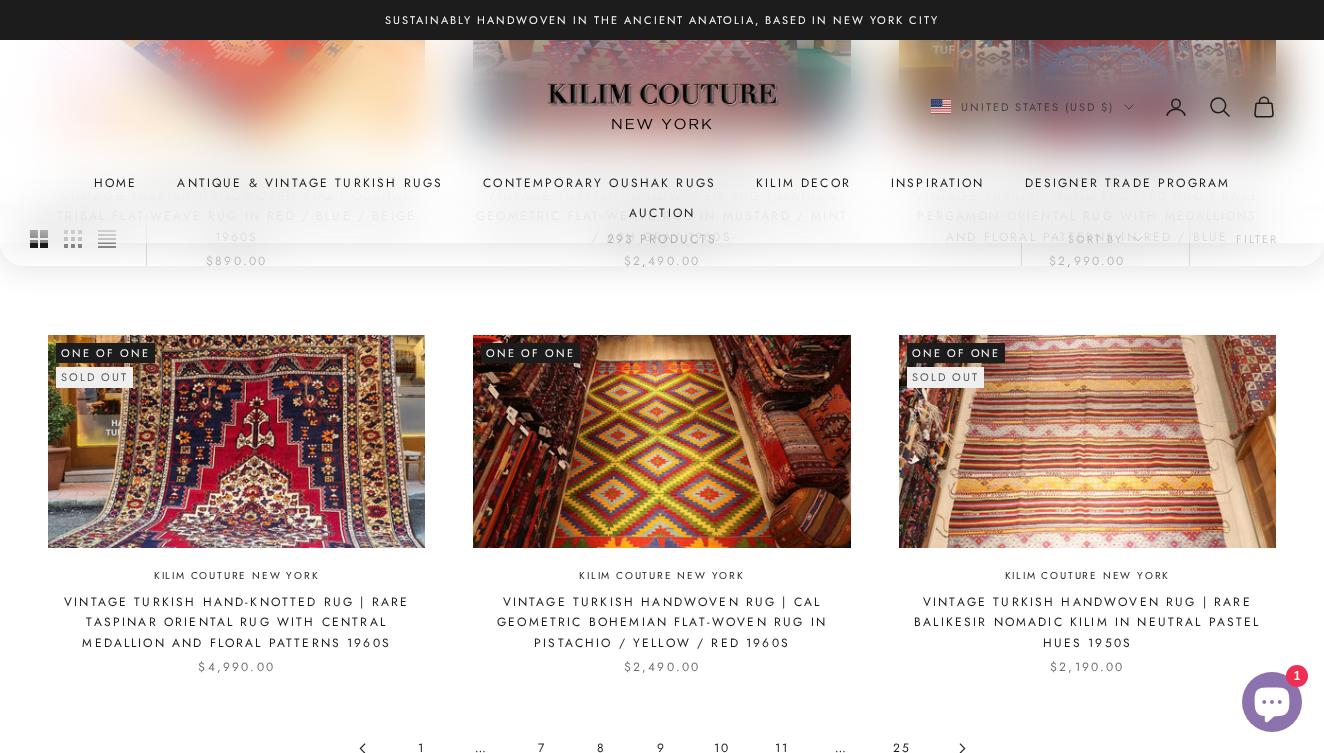 click on "10" at bounding box center (722, 748) 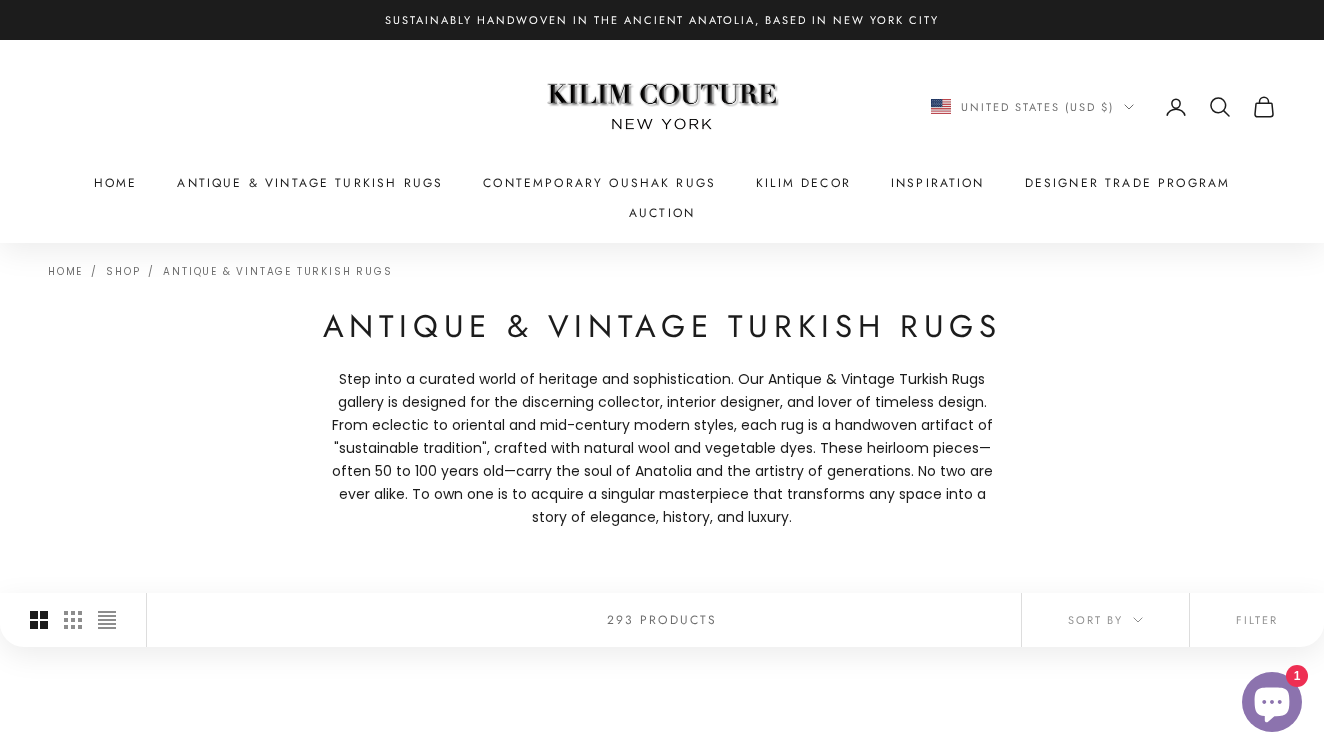 scroll, scrollTop: 0, scrollLeft: 0, axis: both 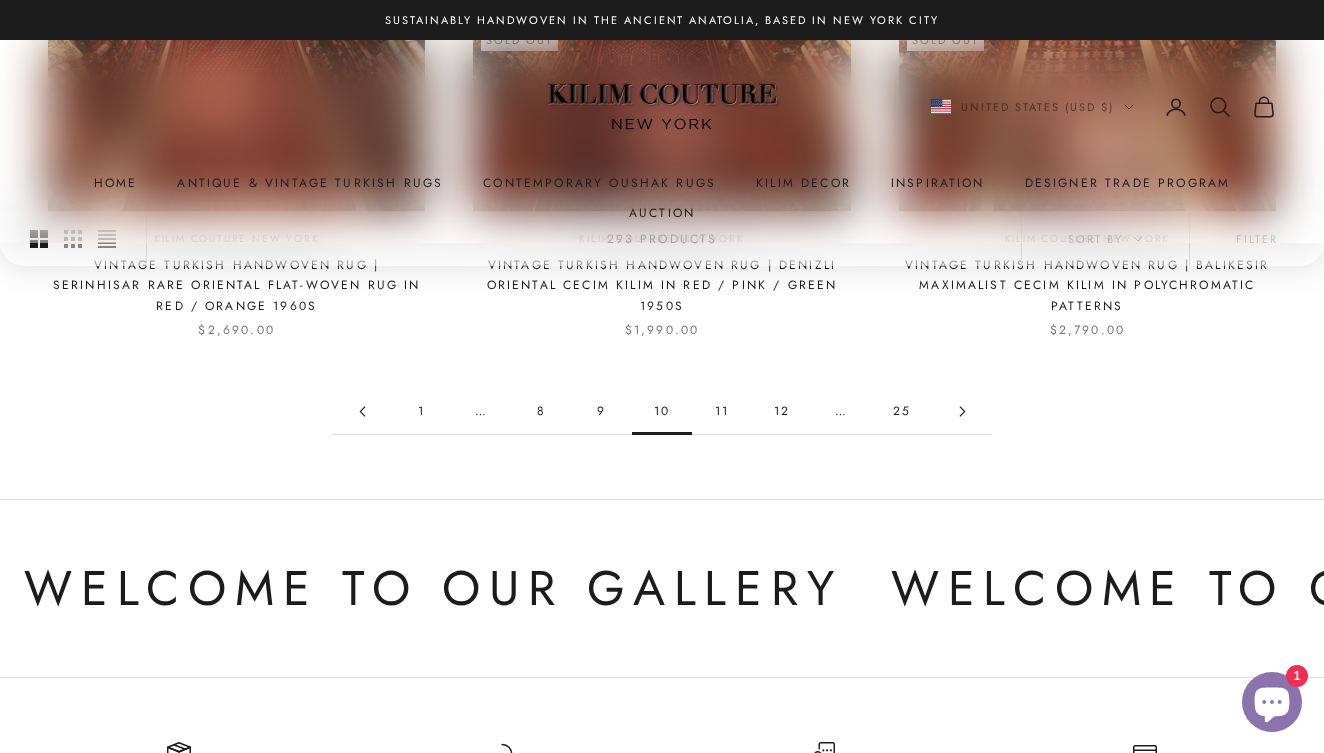 click on "11" at bounding box center (722, 411) 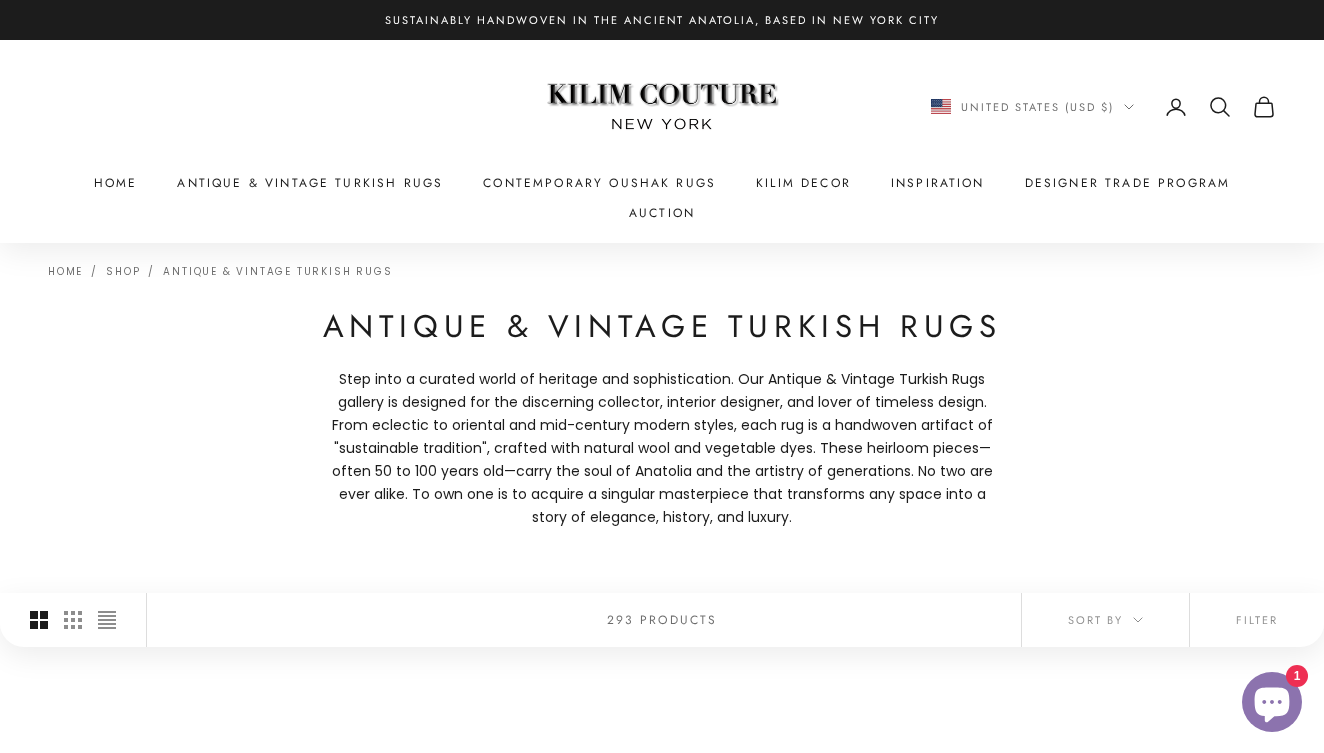 scroll, scrollTop: 0, scrollLeft: 0, axis: both 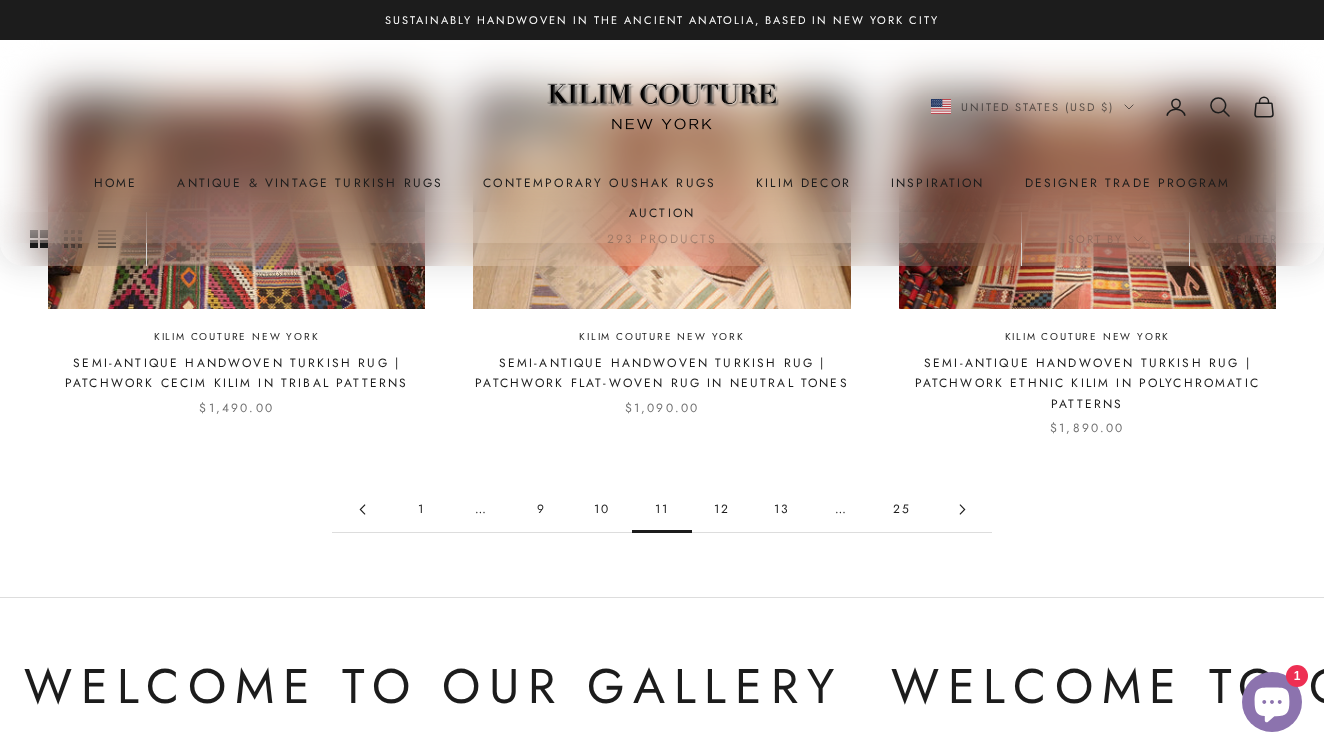 click on "12" at bounding box center (722, 509) 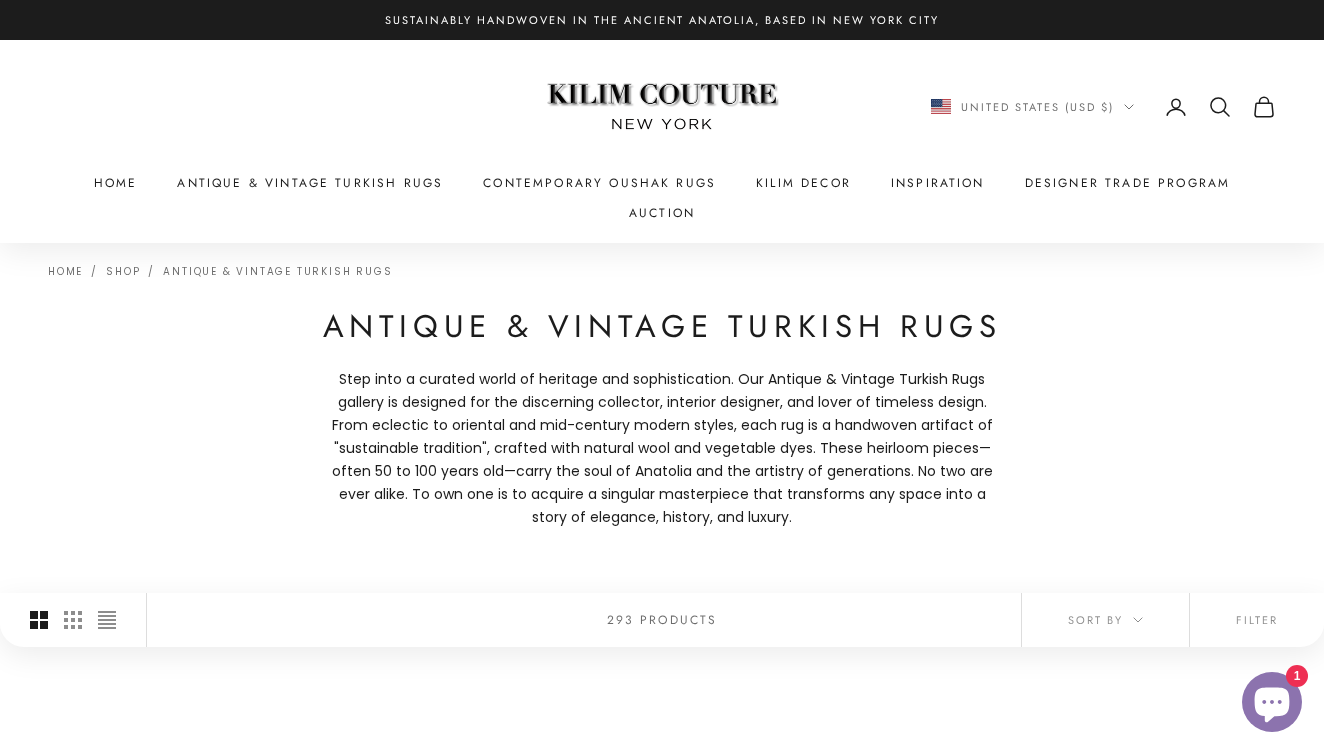 scroll, scrollTop: 0, scrollLeft: 0, axis: both 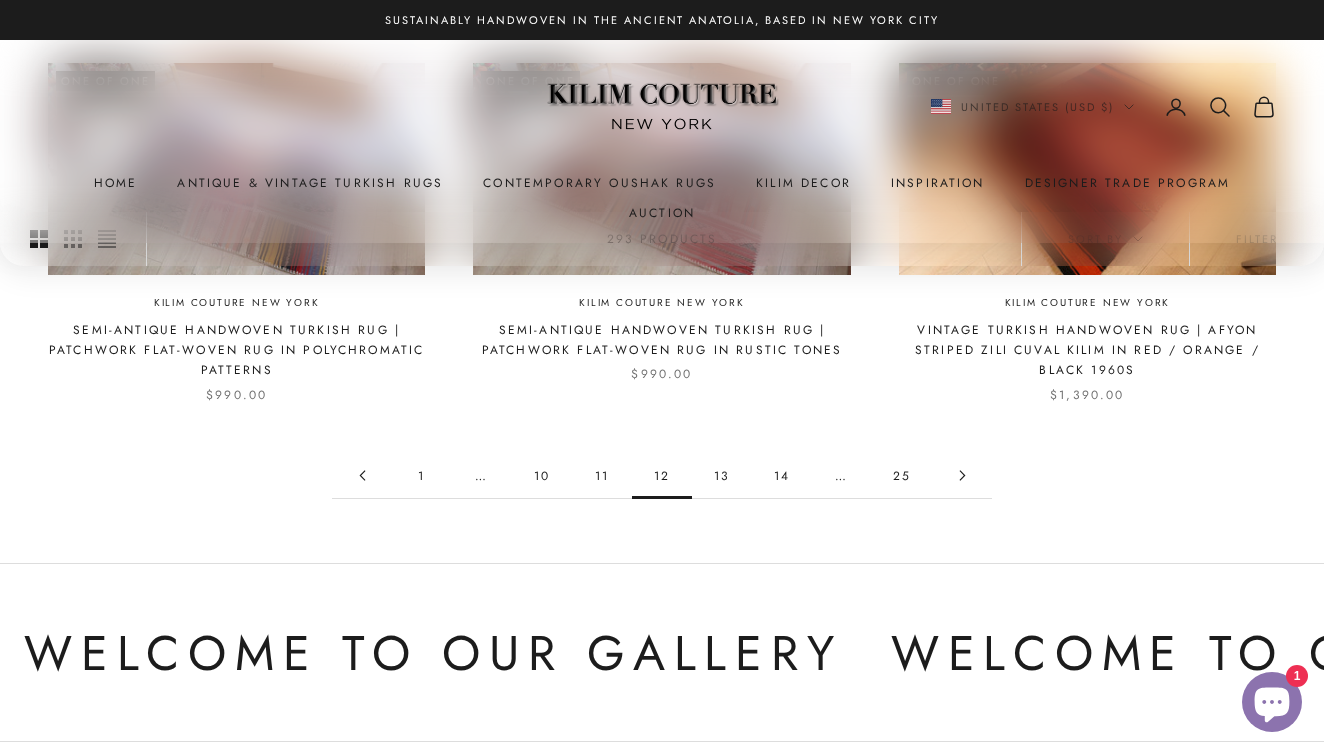 click on "13" at bounding box center [722, 475] 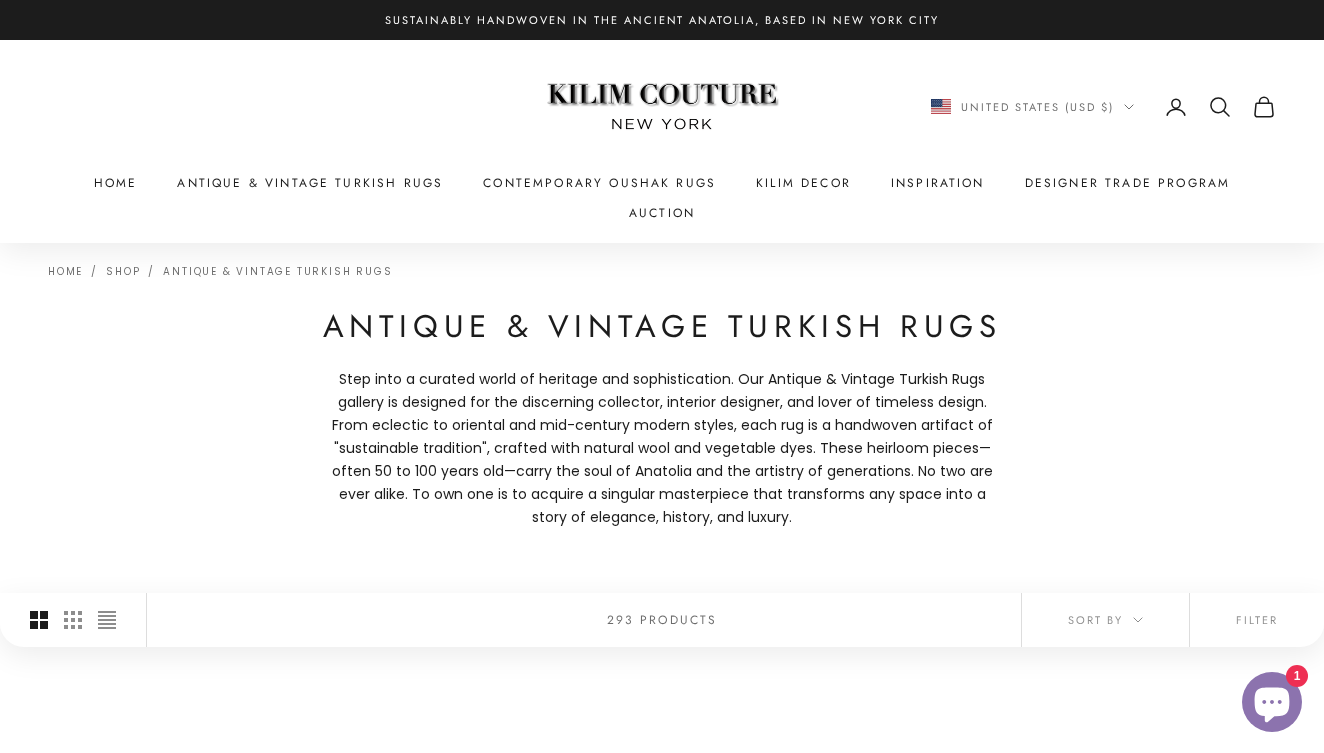 scroll, scrollTop: 0, scrollLeft: 0, axis: both 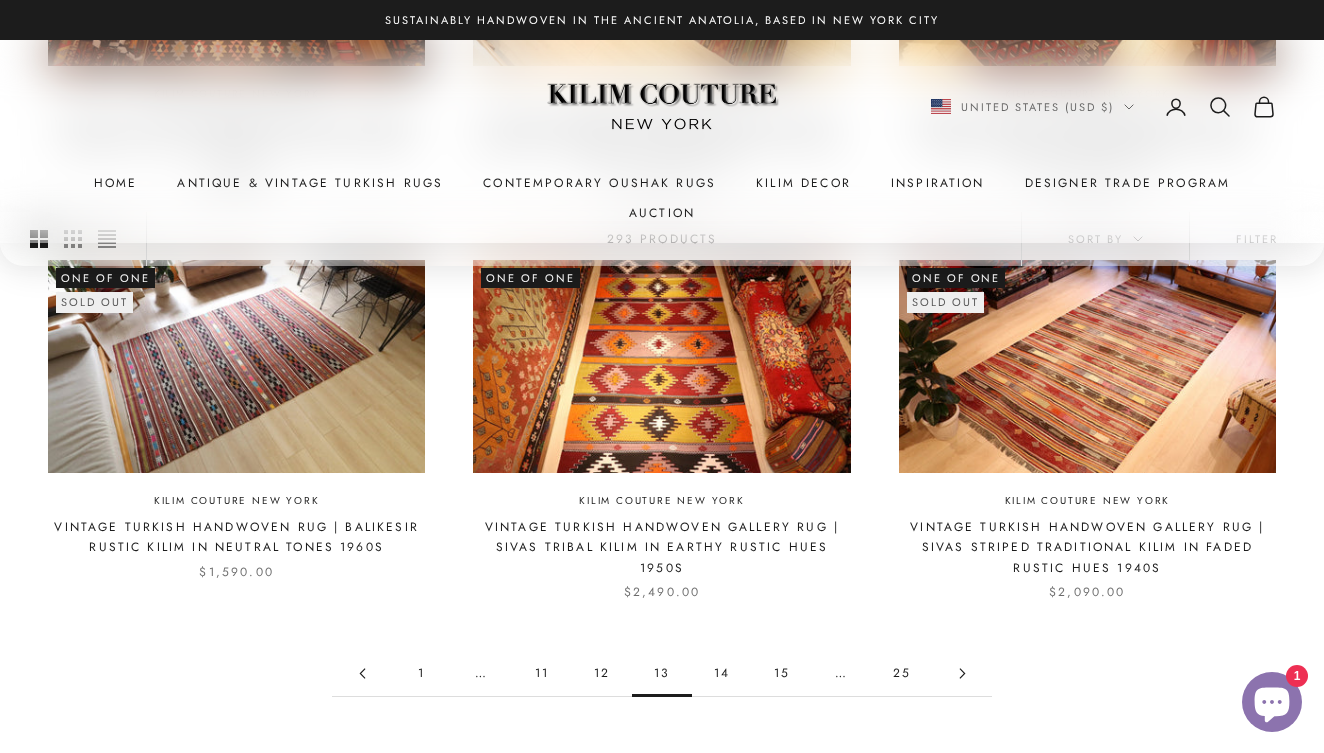 click on "14" at bounding box center [722, 673] 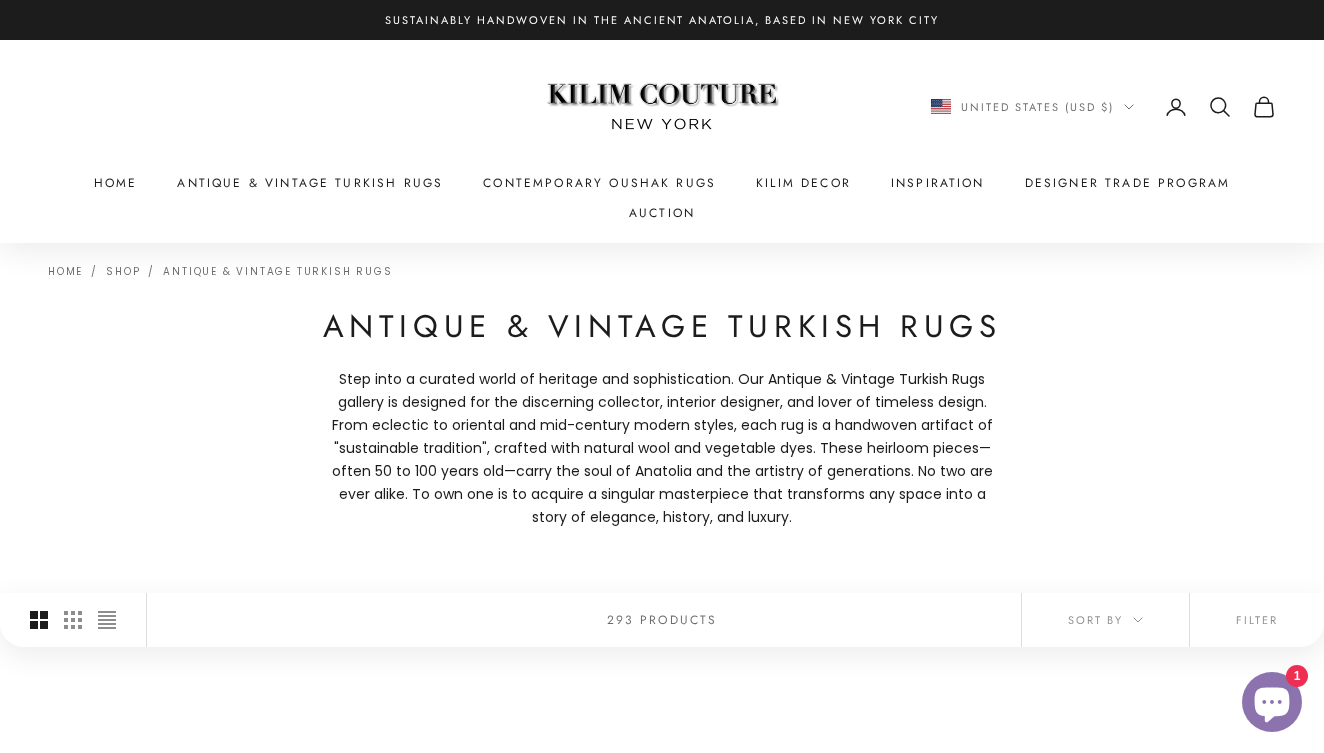 scroll, scrollTop: 0, scrollLeft: 0, axis: both 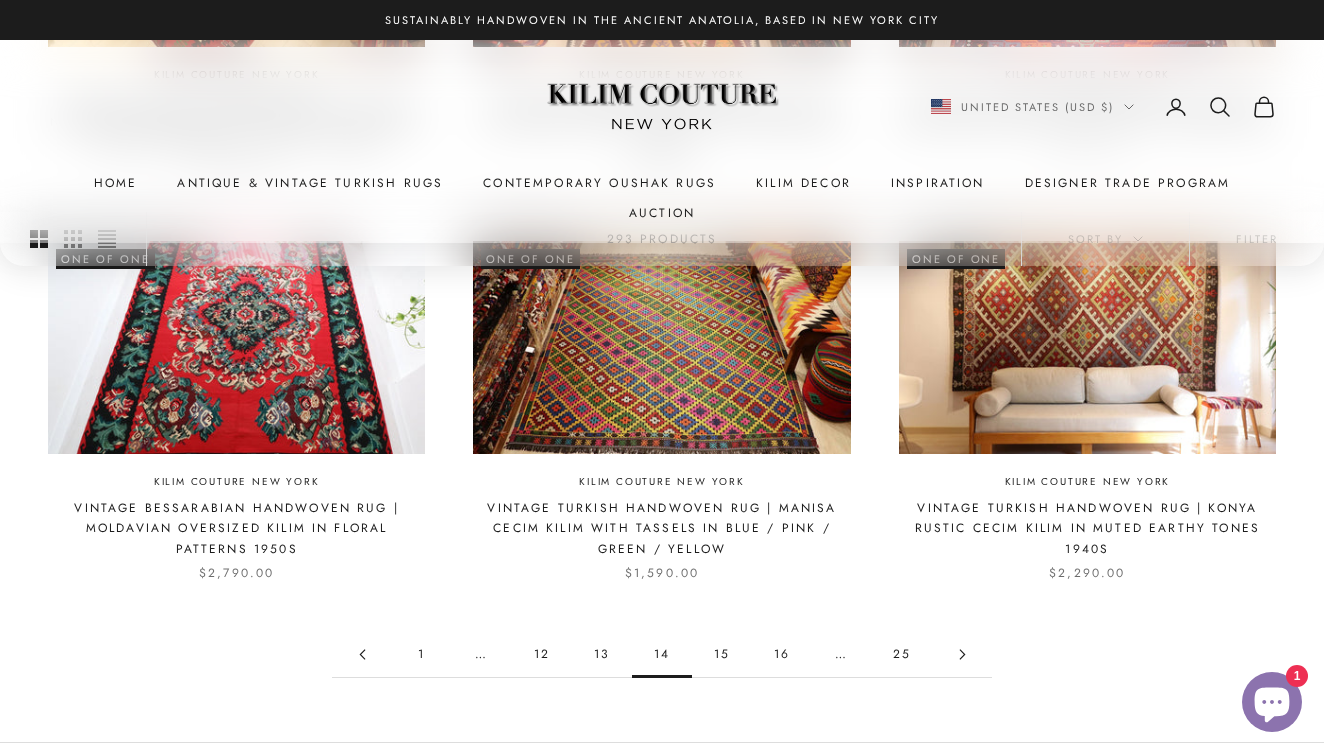 click on "15" at bounding box center [722, 654] 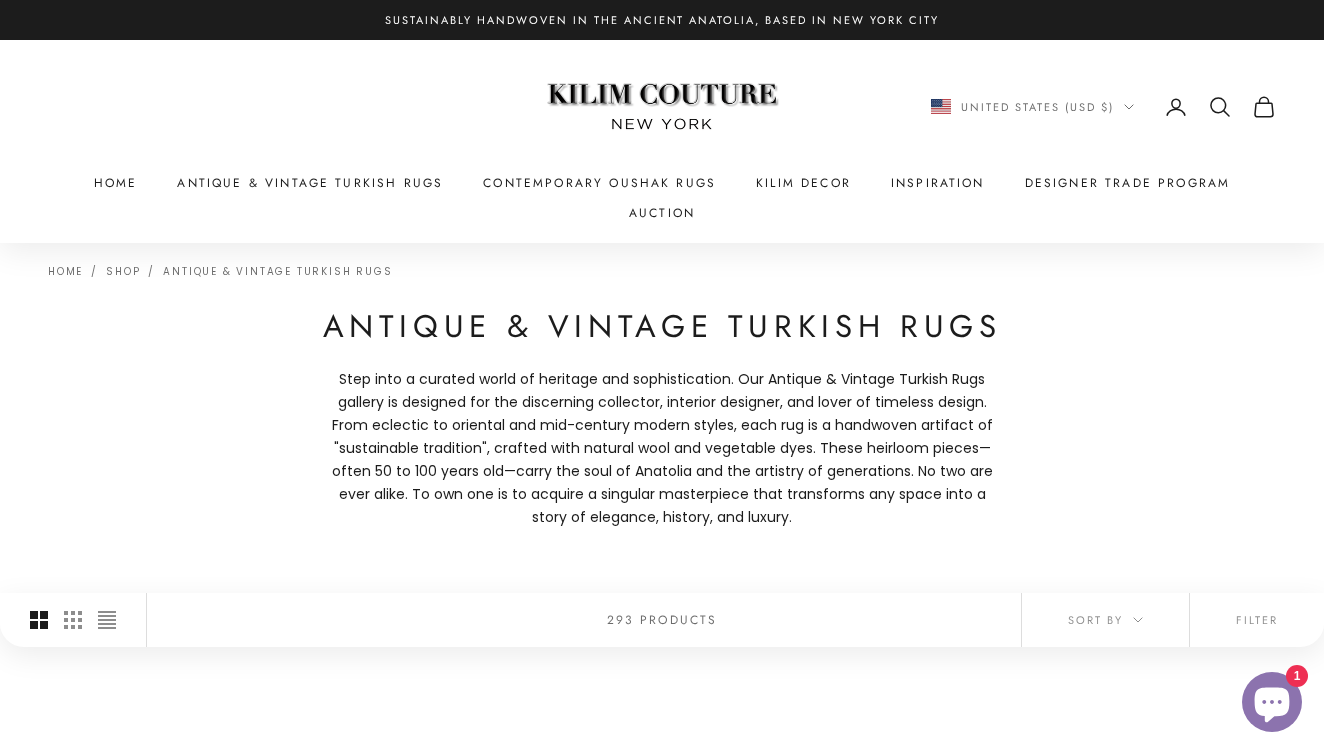 scroll, scrollTop: 0, scrollLeft: 0, axis: both 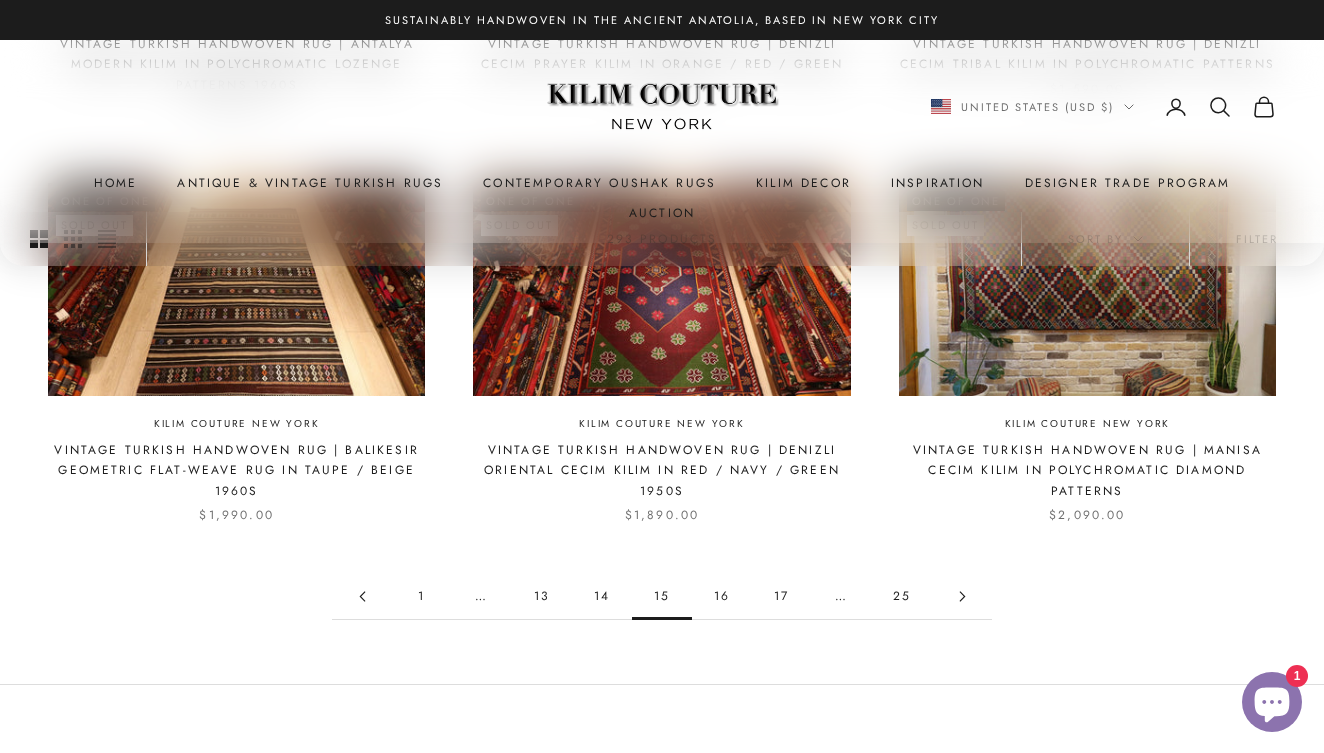 click on "16" at bounding box center [722, 596] 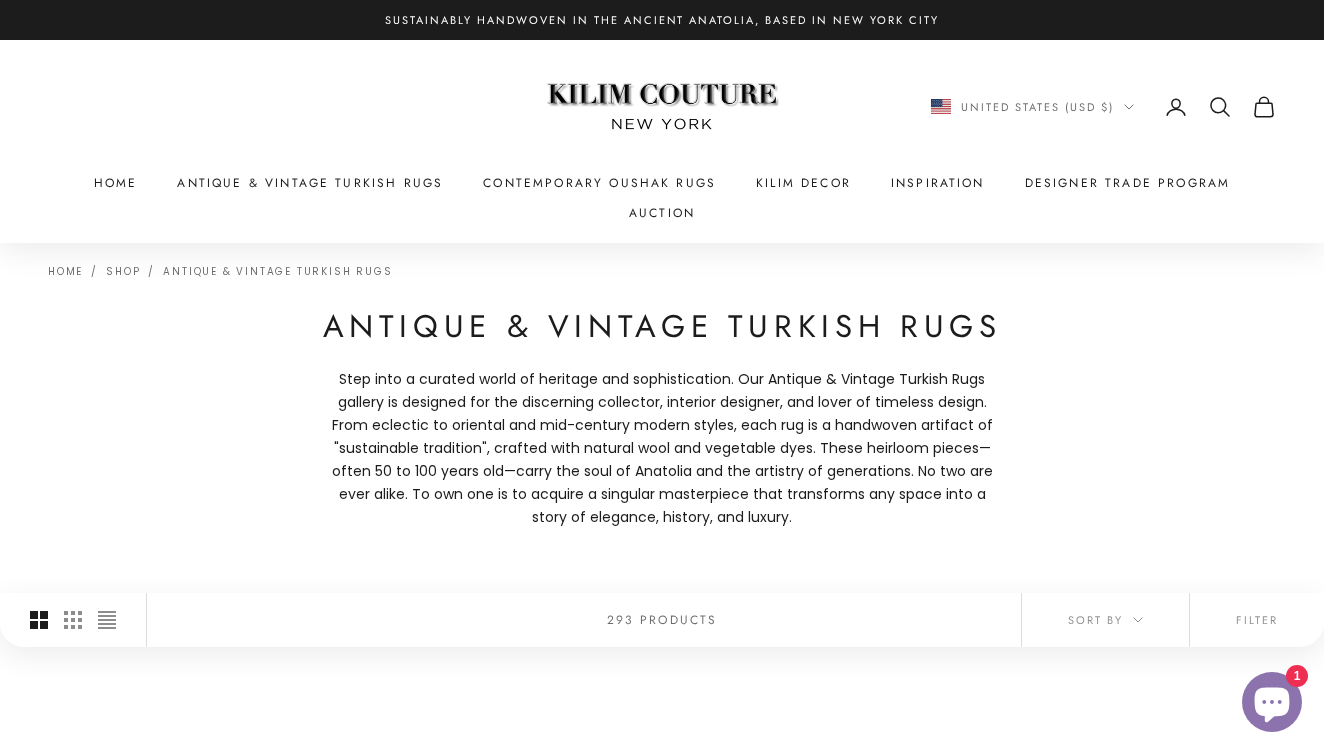 scroll, scrollTop: 0, scrollLeft: 0, axis: both 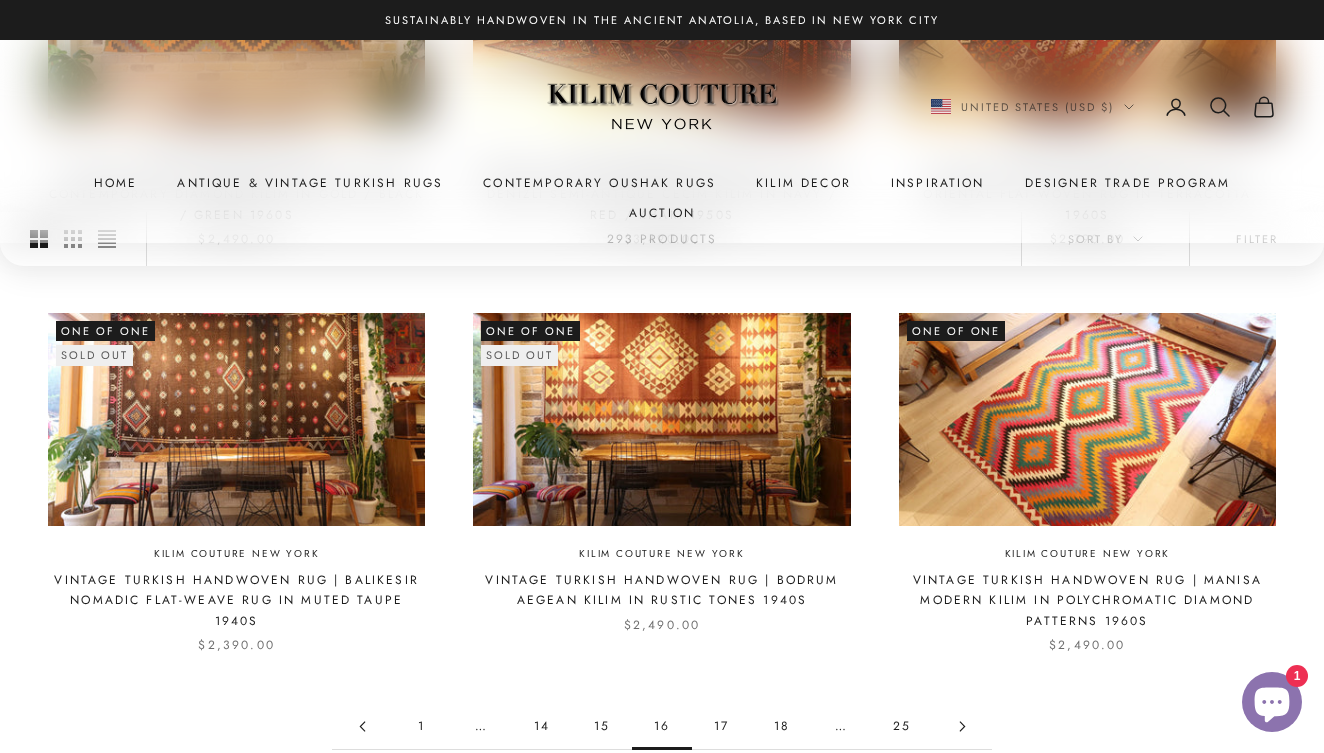 click on "17" at bounding box center [722, 726] 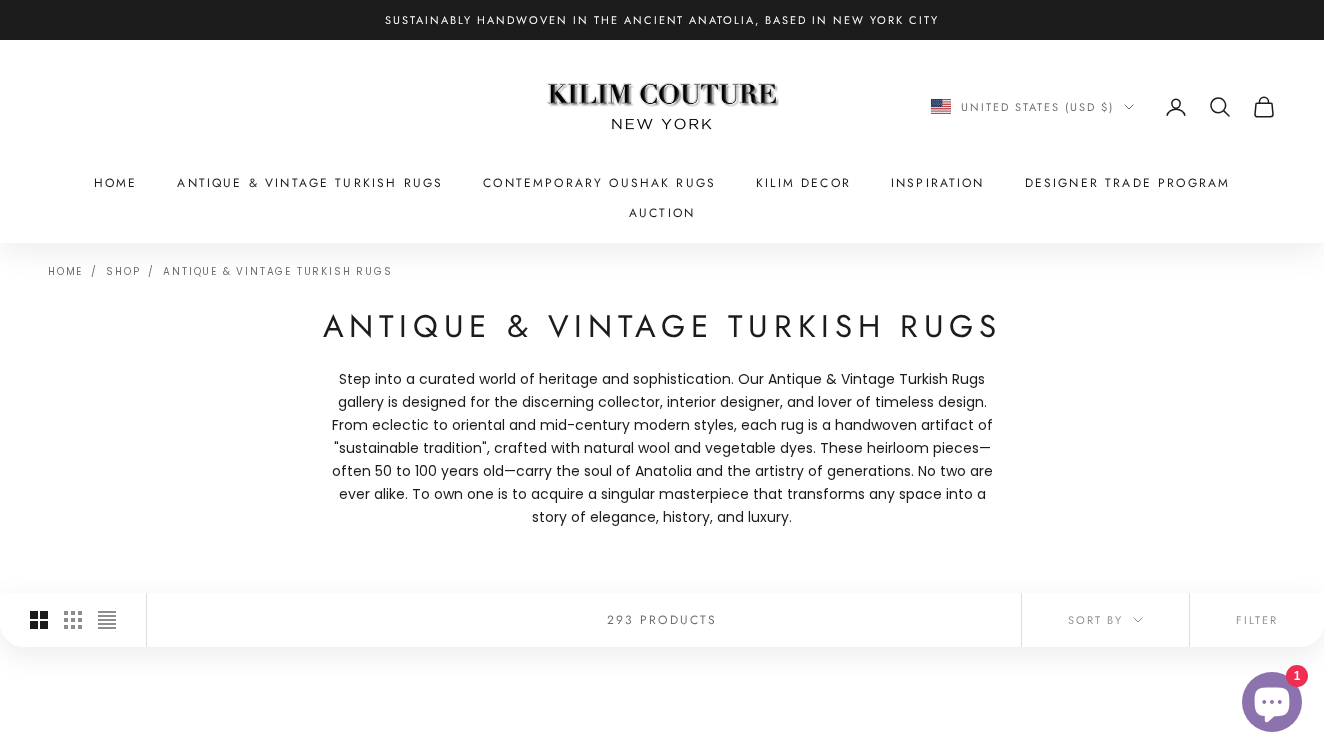 scroll, scrollTop: 0, scrollLeft: 0, axis: both 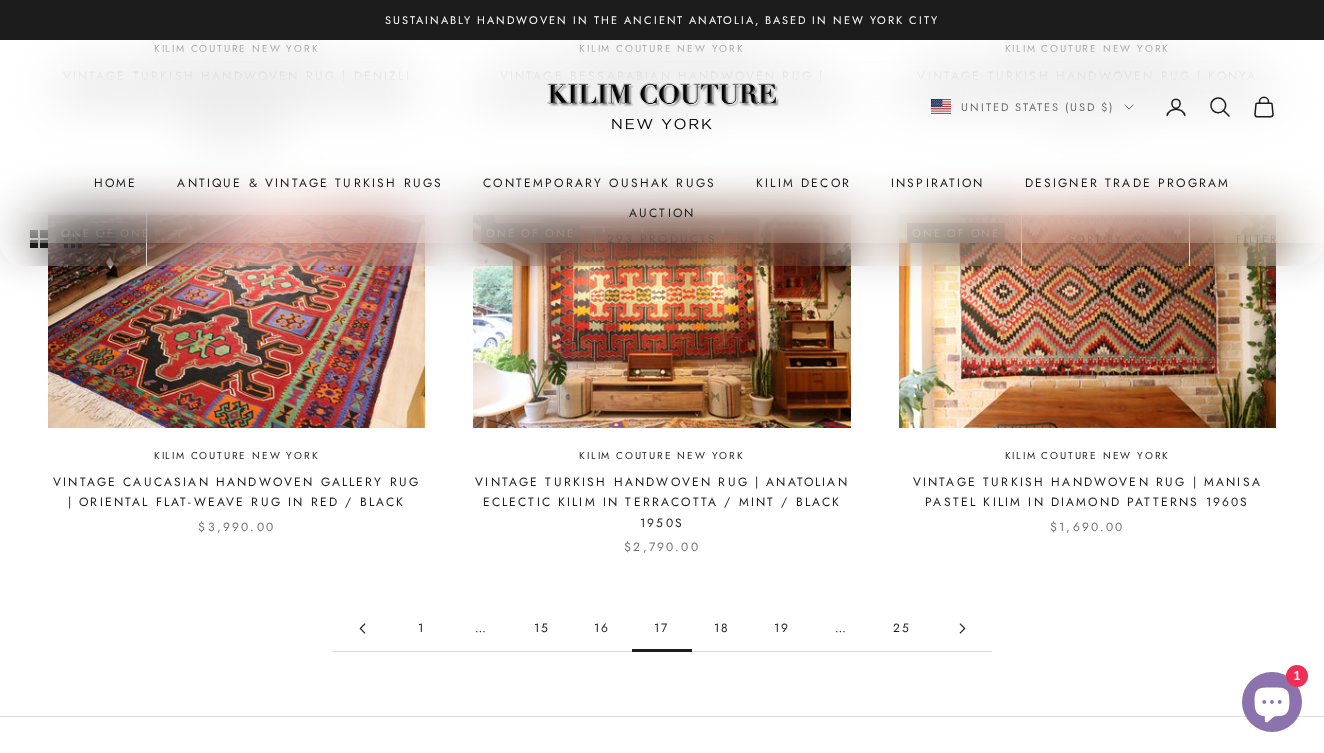 click on "18" at bounding box center (722, 628) 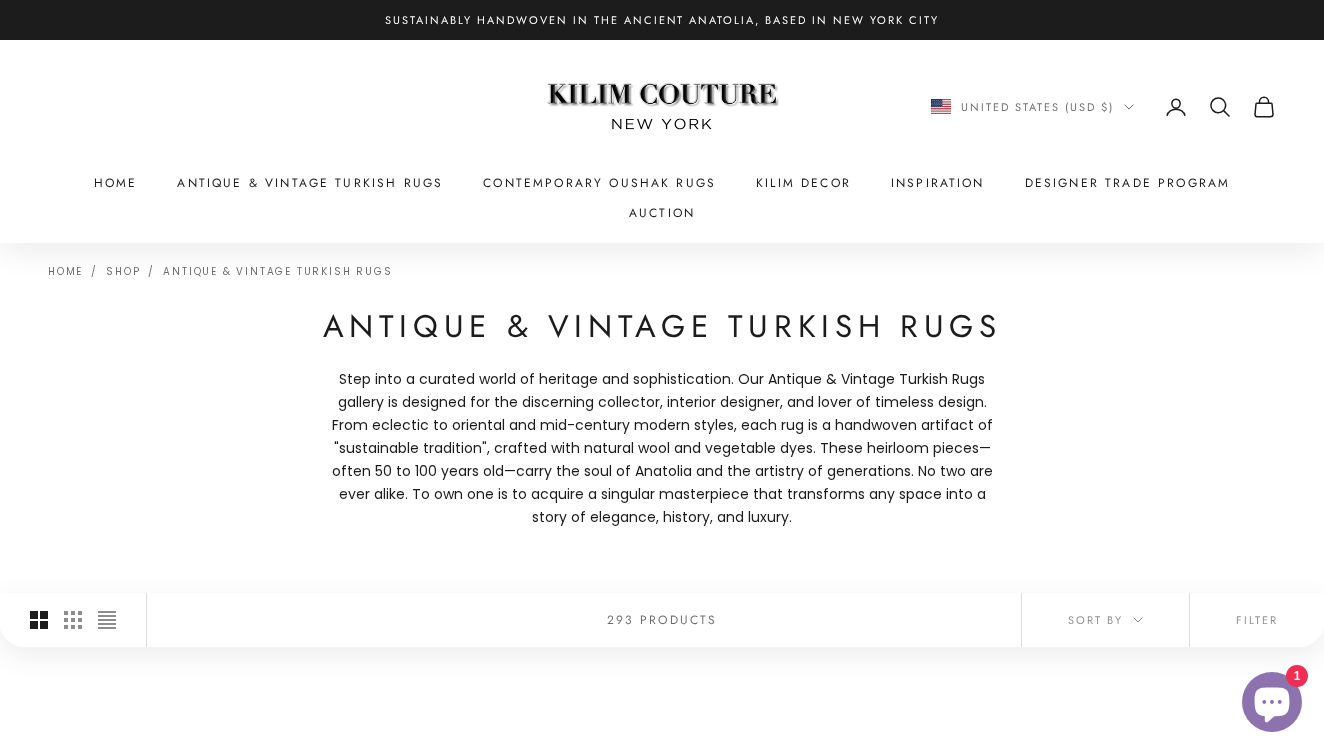scroll, scrollTop: 0, scrollLeft: 0, axis: both 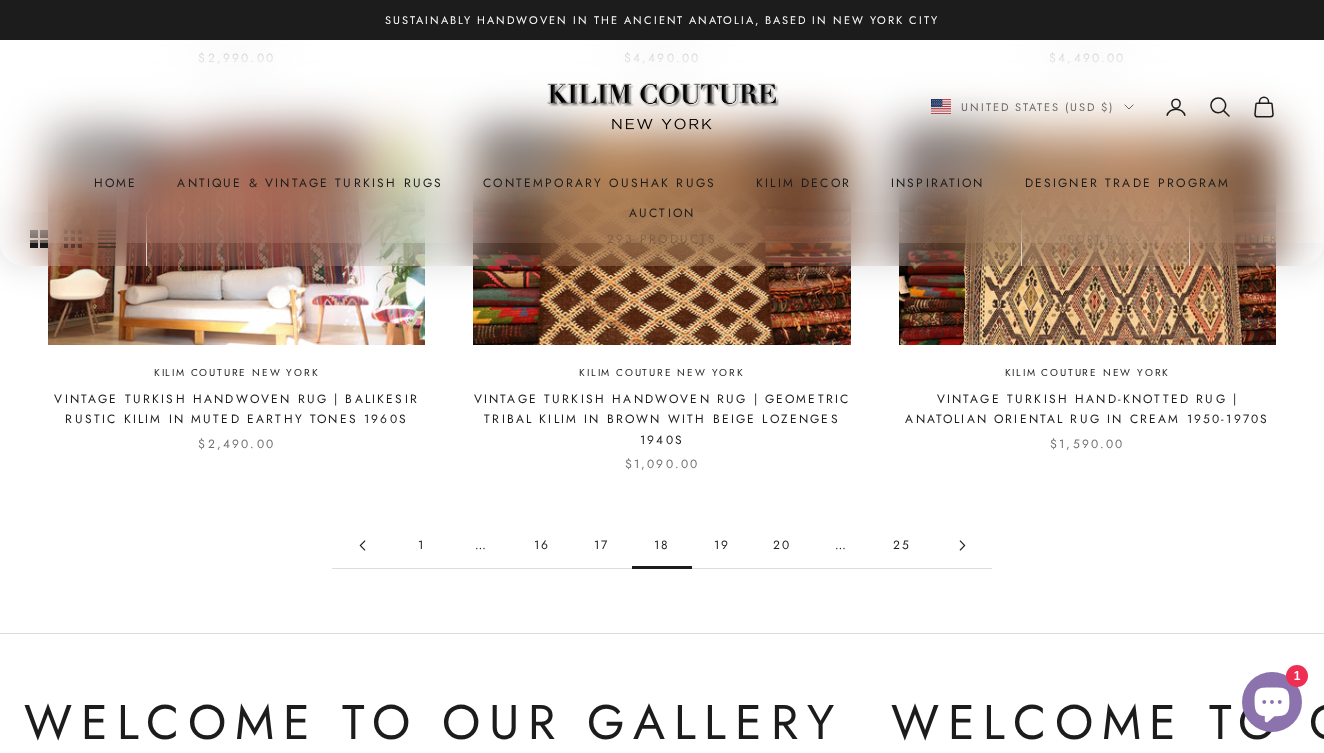 click on "19" at bounding box center (722, 545) 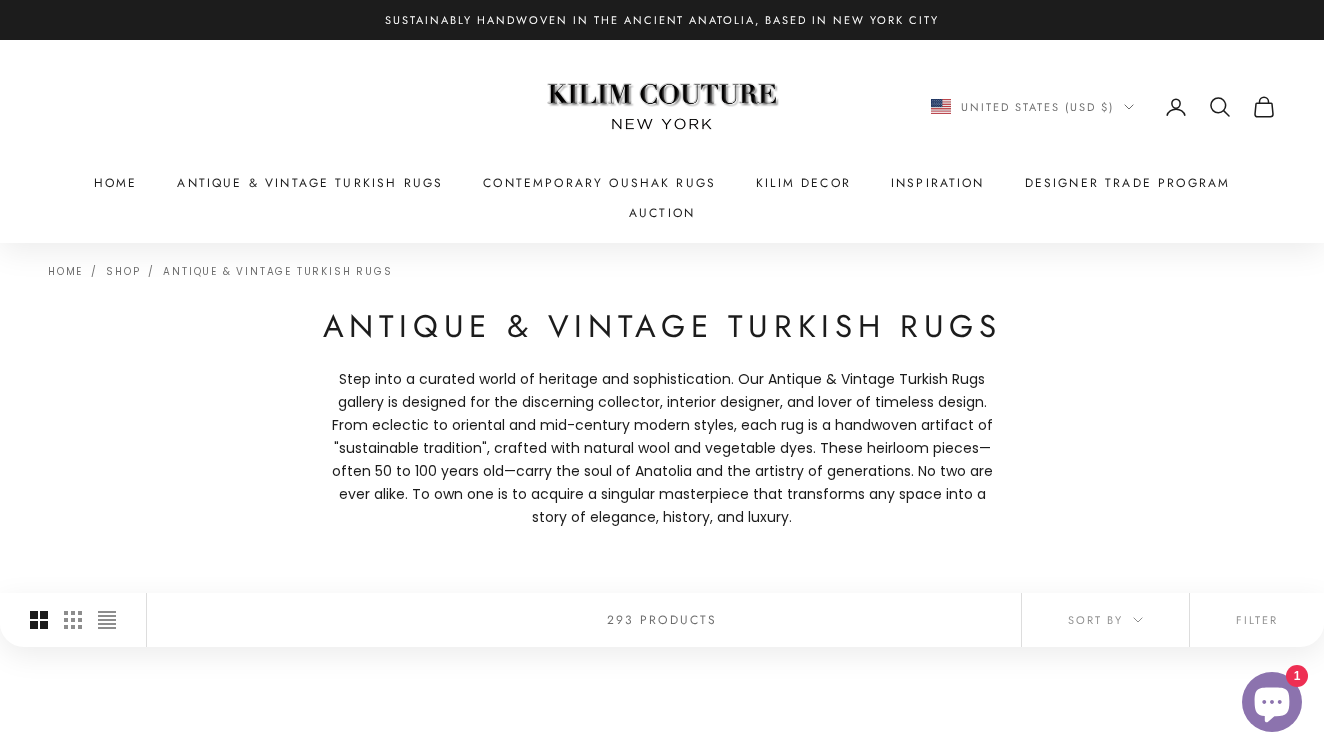 scroll, scrollTop: 0, scrollLeft: 0, axis: both 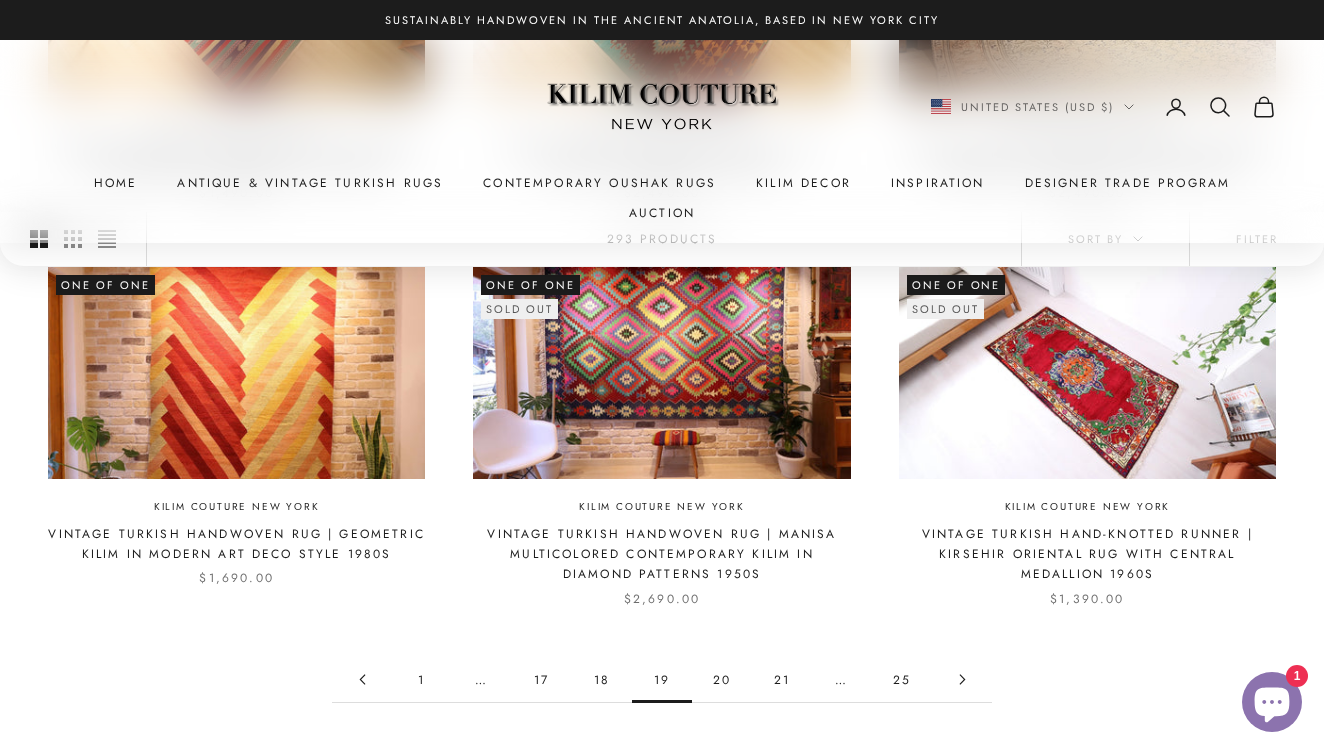 click on "20" at bounding box center [722, 679] 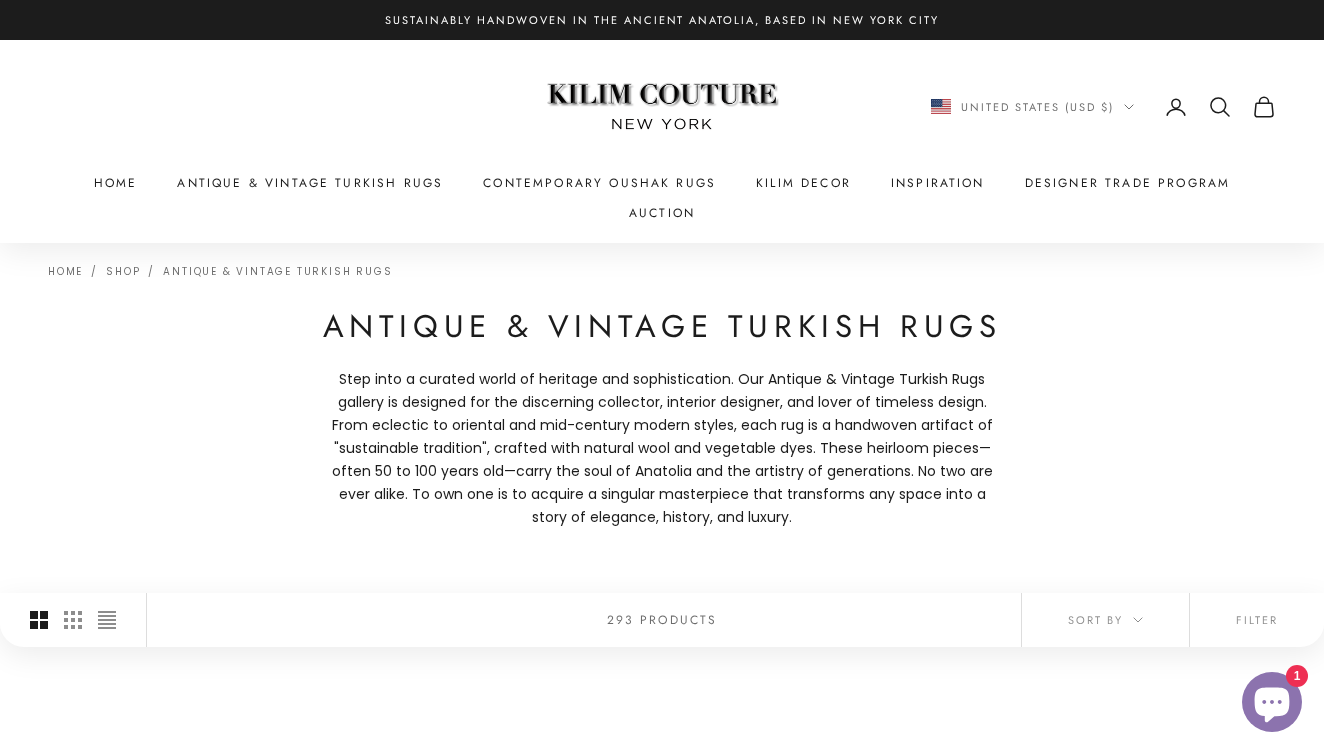 scroll, scrollTop: 0, scrollLeft: 0, axis: both 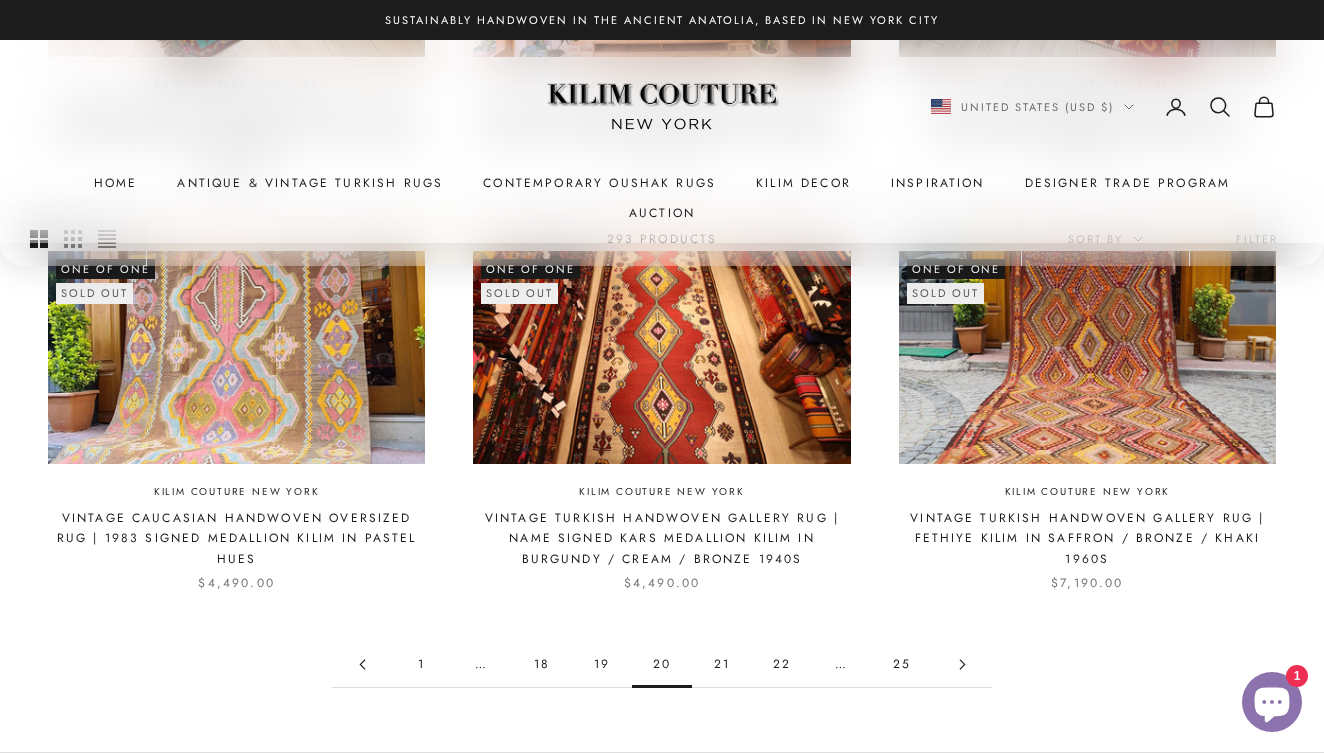 click on "21" at bounding box center (722, 664) 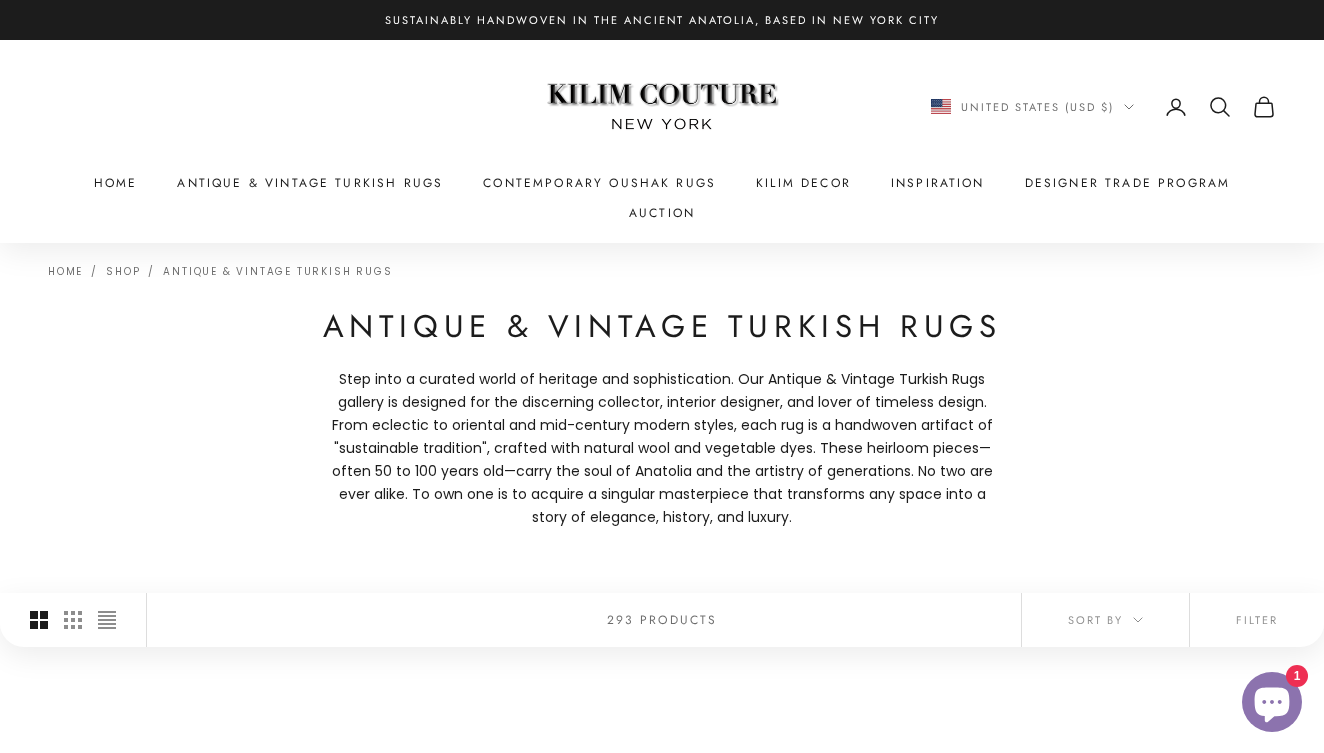 scroll, scrollTop: 0, scrollLeft: 0, axis: both 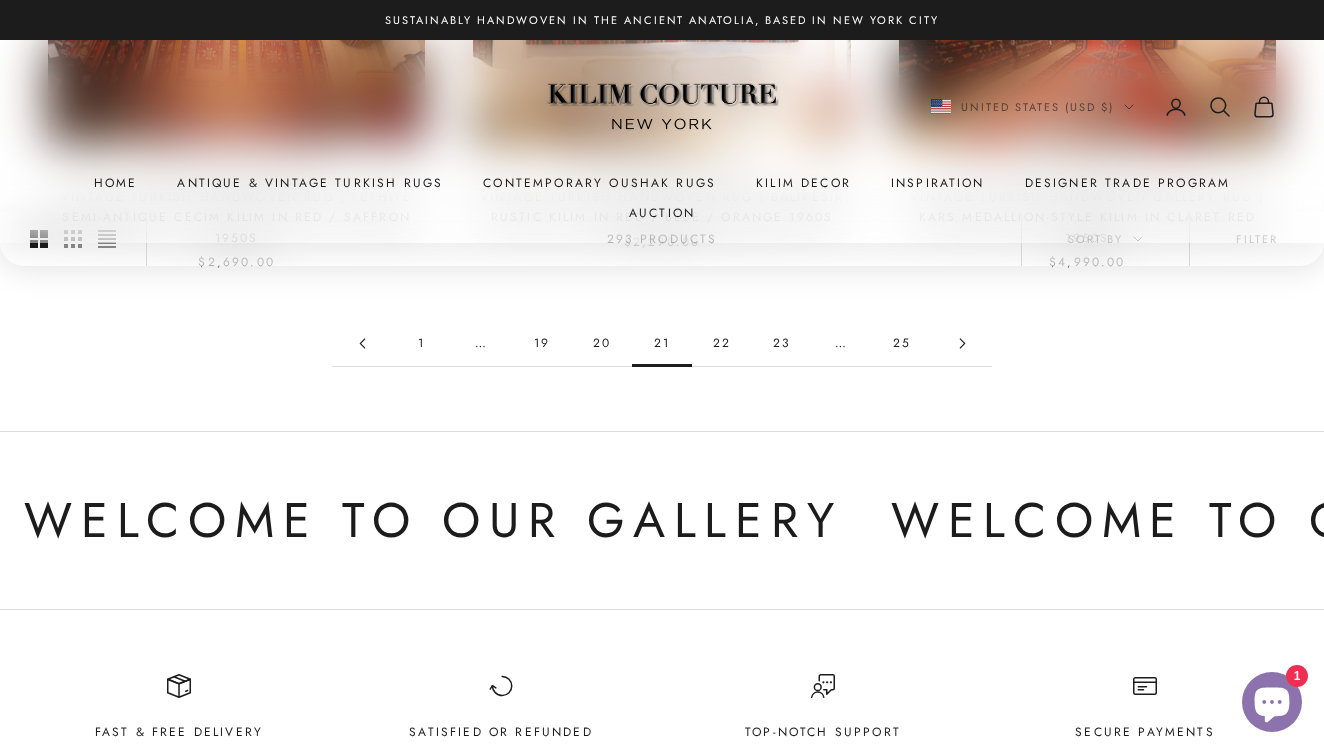 click on "22" at bounding box center [722, 343] 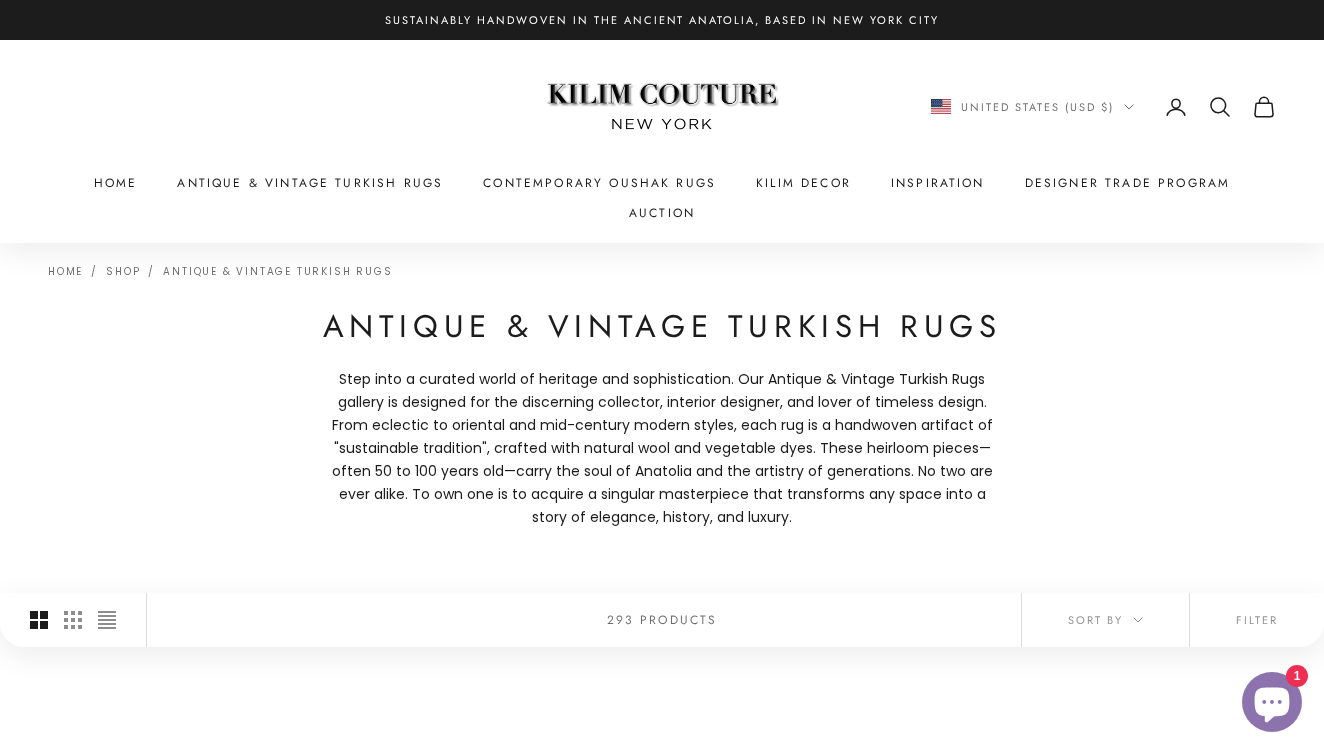 scroll, scrollTop: 0, scrollLeft: 0, axis: both 